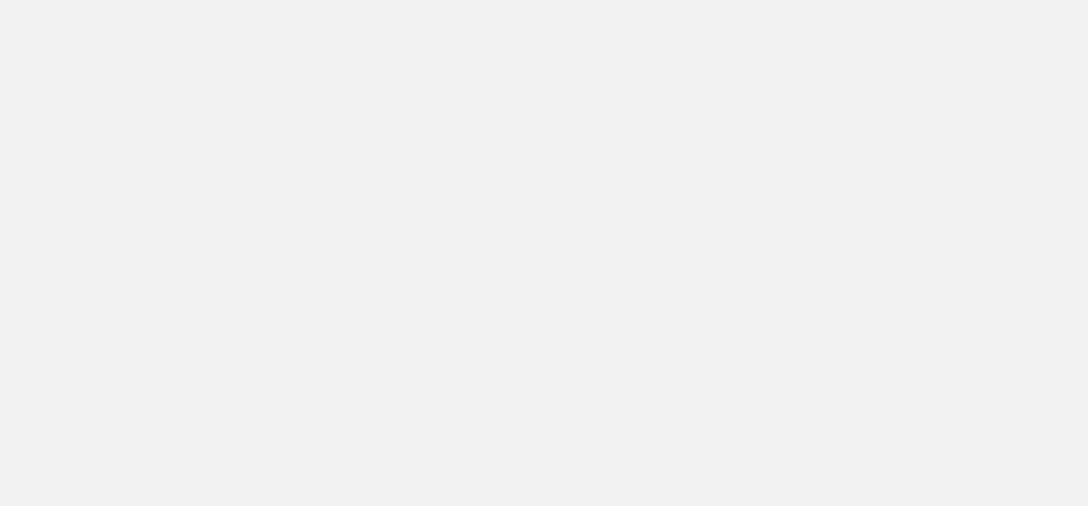 scroll, scrollTop: 0, scrollLeft: 0, axis: both 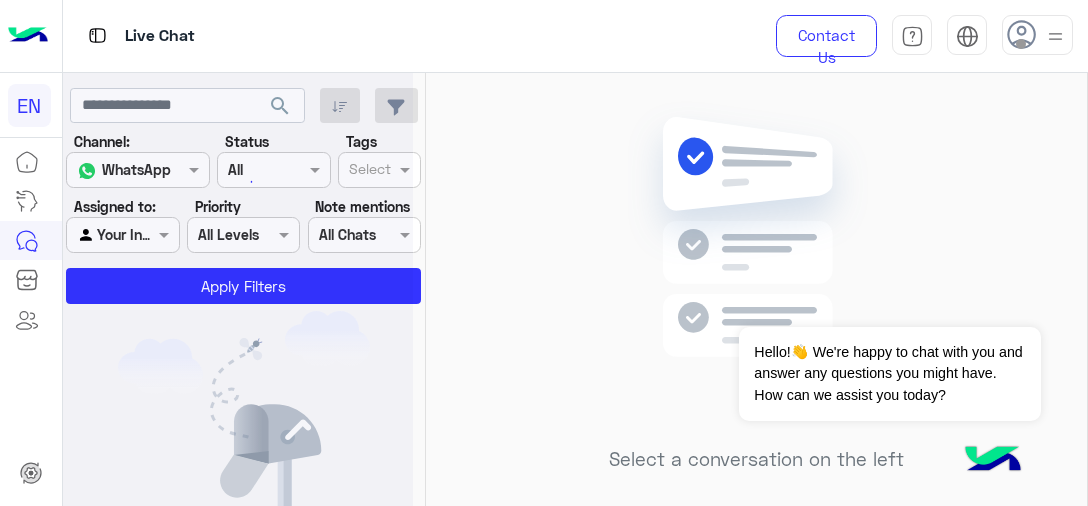 click 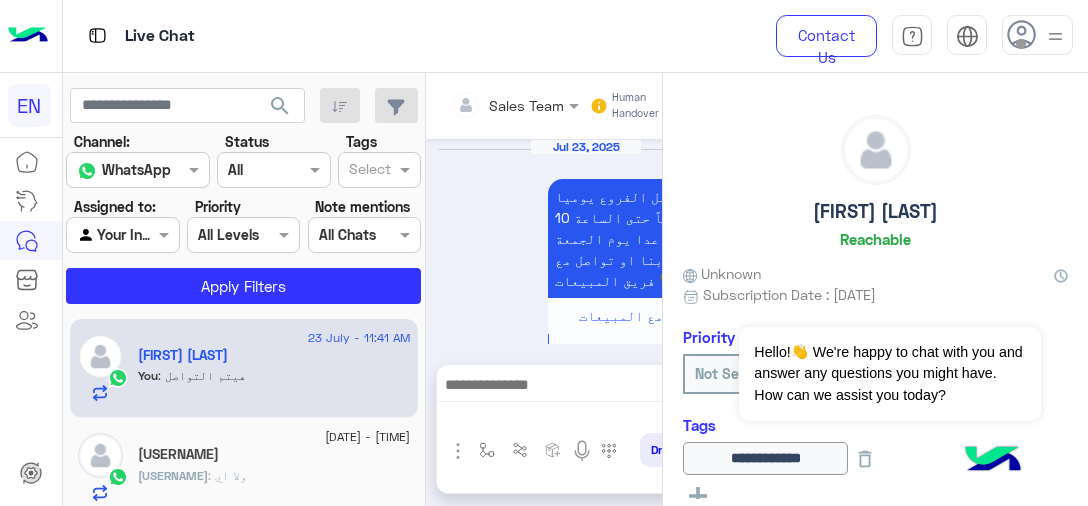 scroll, scrollTop: 673, scrollLeft: 0, axis: vertical 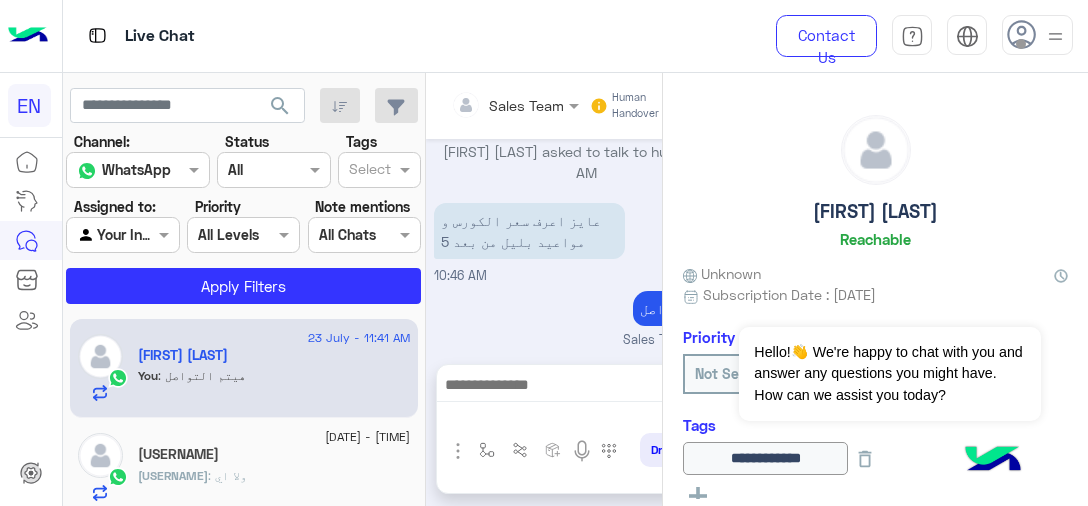 click on "[USERNAME]" 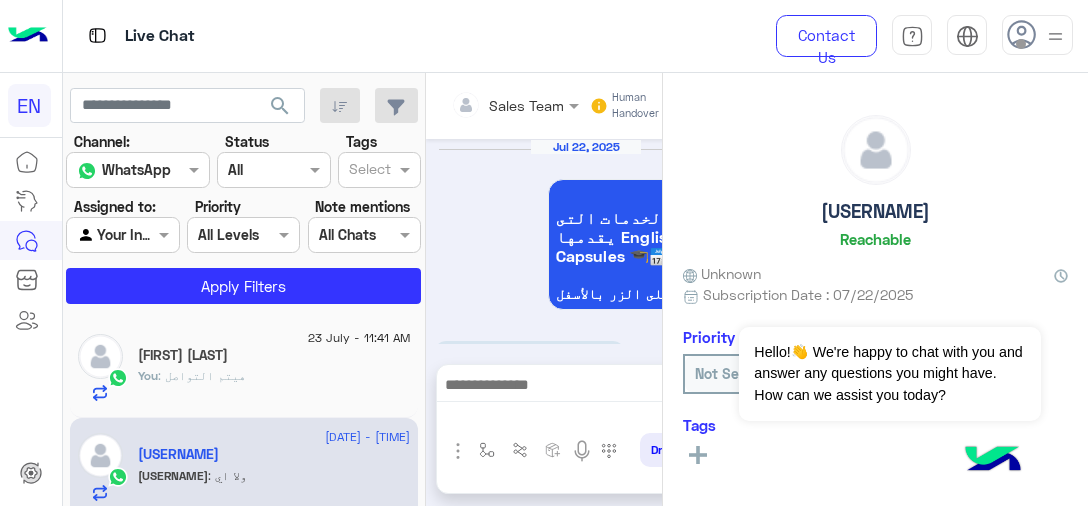 scroll, scrollTop: 700, scrollLeft: 0, axis: vertical 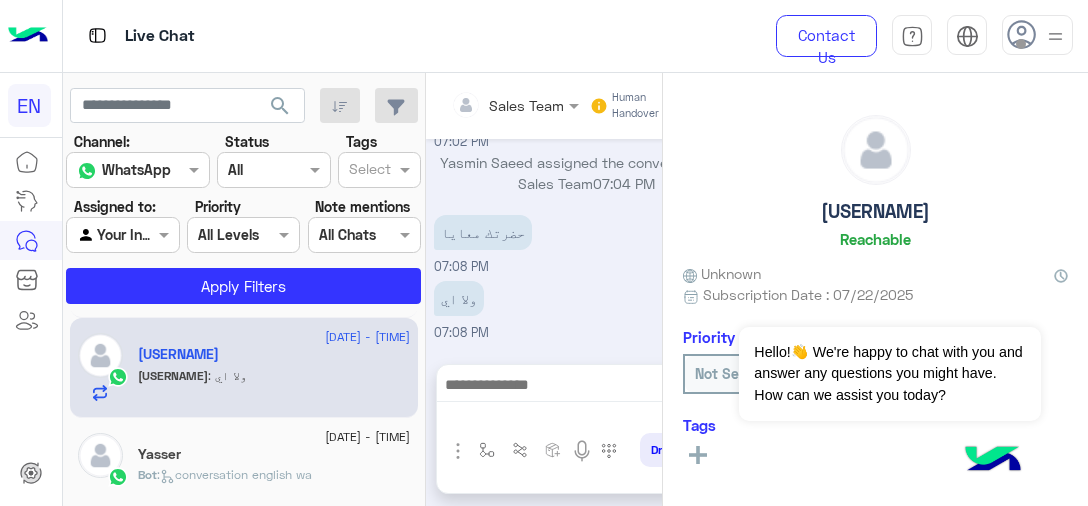 click on "[DATE] - [TIME]  [USERNAME]   [USERNAME] : ولا اي" 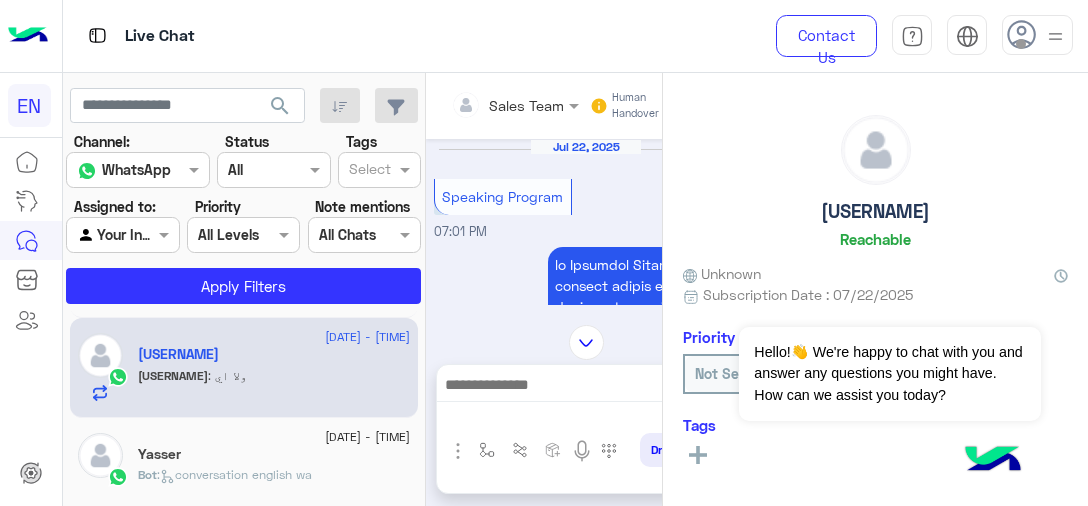 scroll, scrollTop: 2200, scrollLeft: 0, axis: vertical 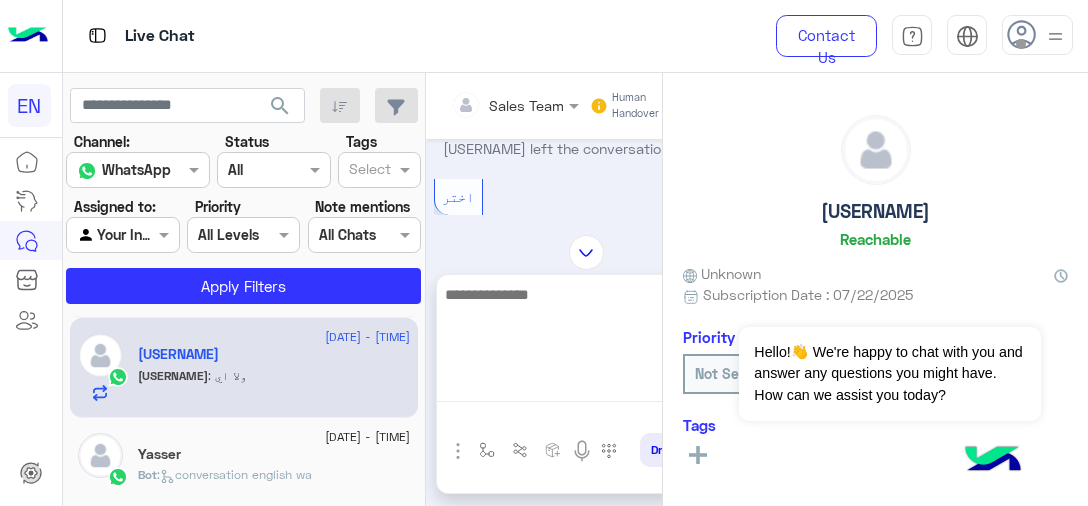 click at bounding box center [586, 342] 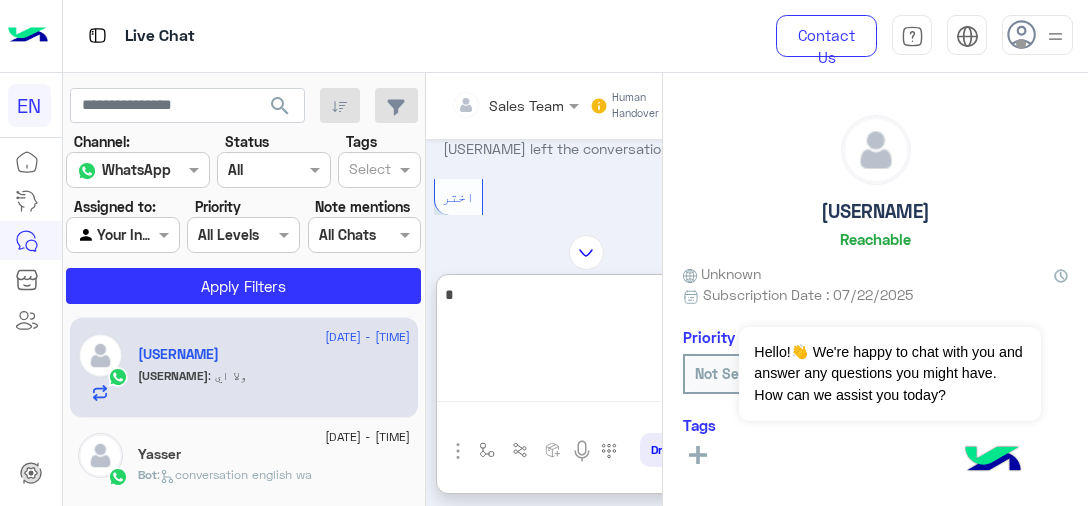 scroll, scrollTop: 0, scrollLeft: 58, axis: horizontal 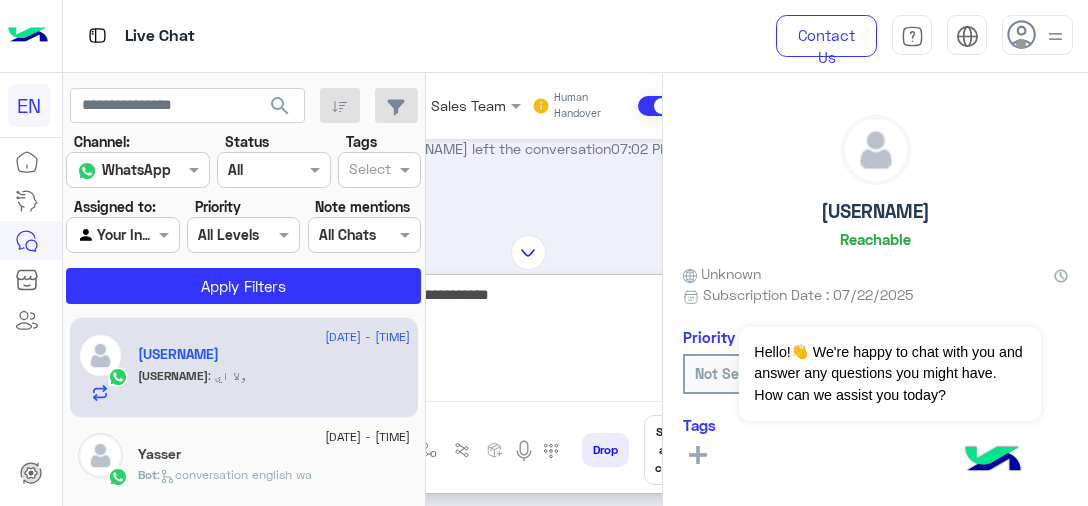 type on "**********" 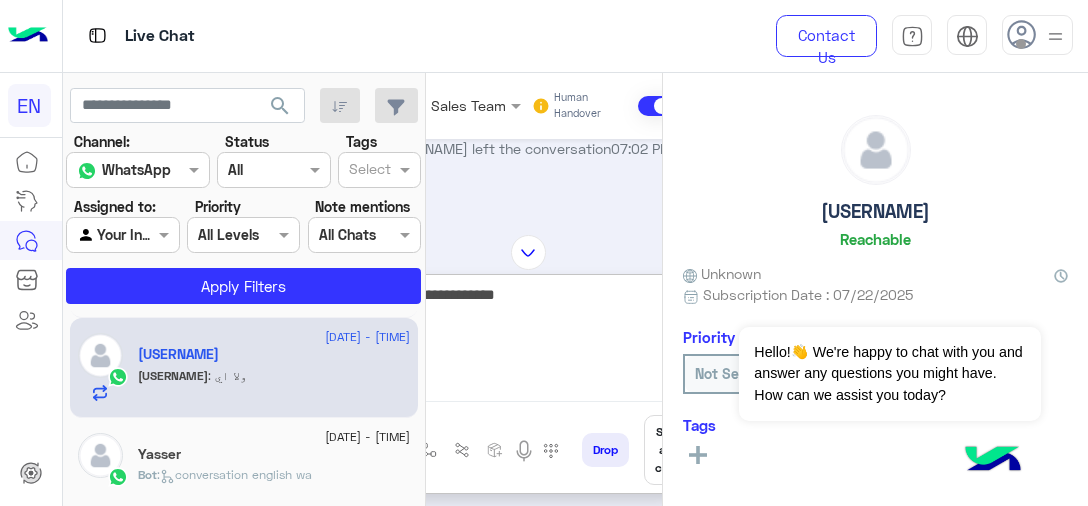 type 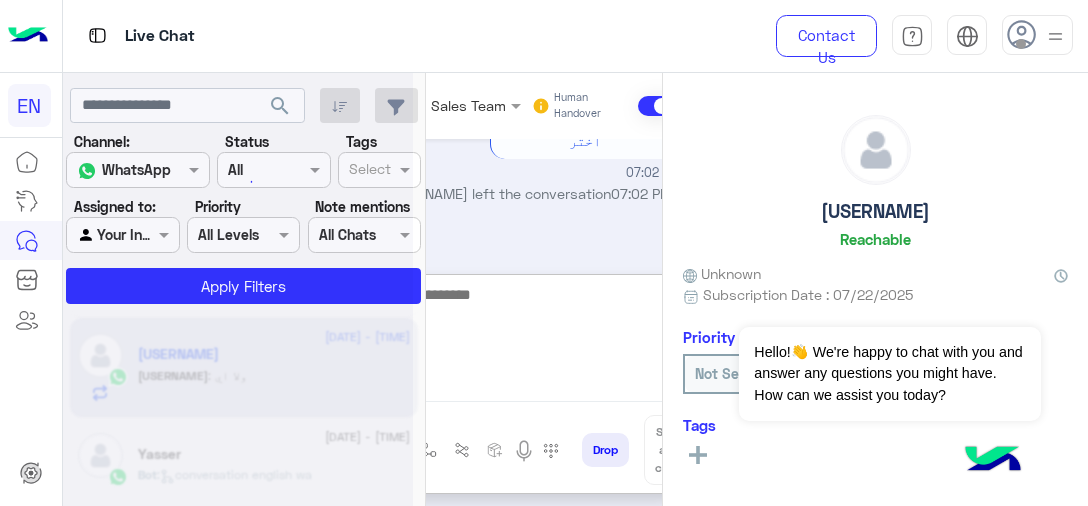 scroll, scrollTop: 3180, scrollLeft: 0, axis: vertical 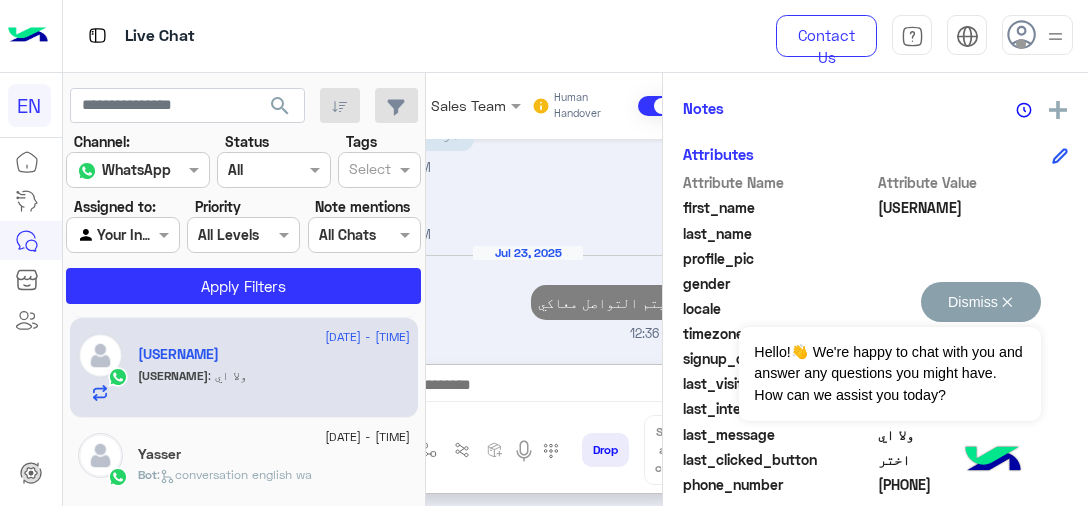 click on "Dismiss ✕" at bounding box center [981, 302] 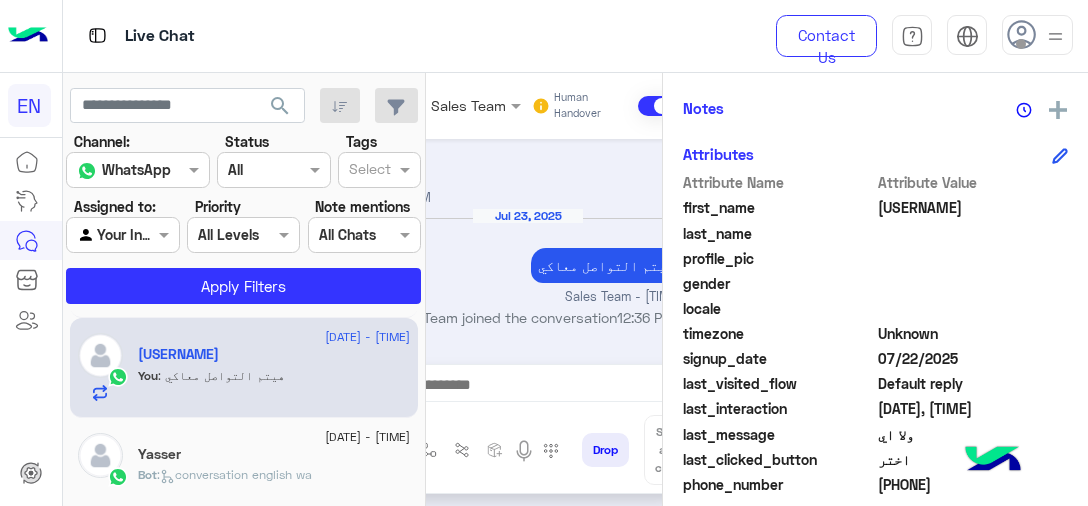 scroll, scrollTop: 3103, scrollLeft: 0, axis: vertical 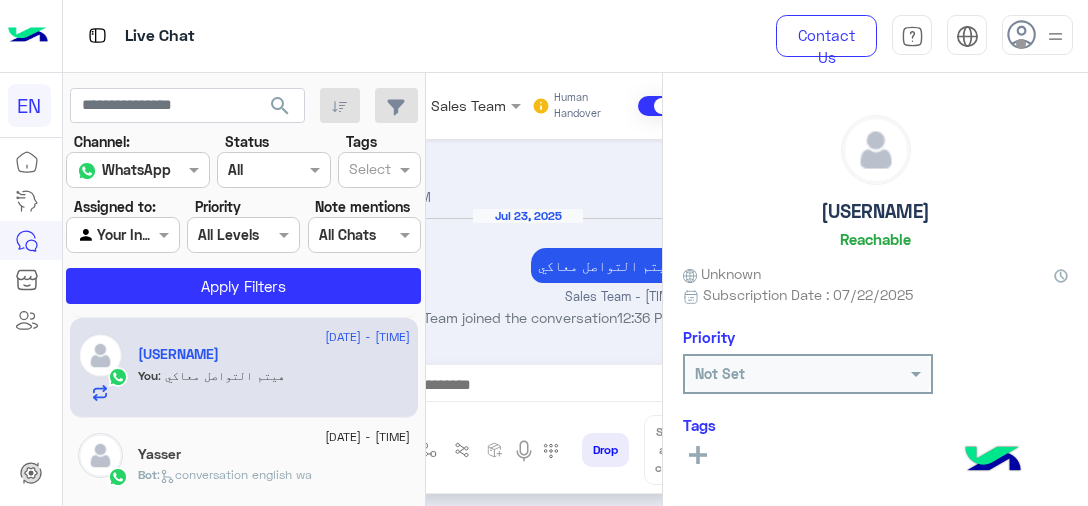 click 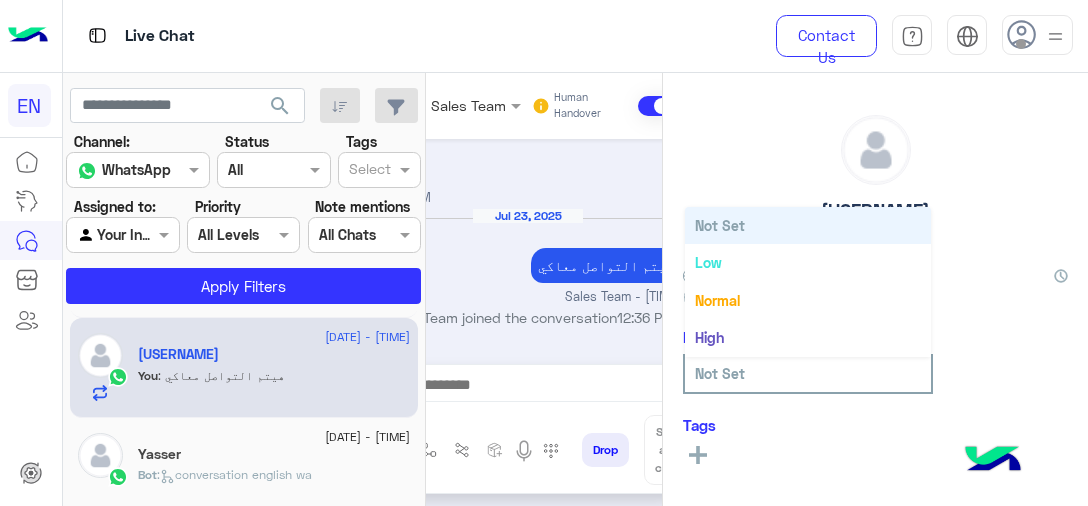click on "See All" 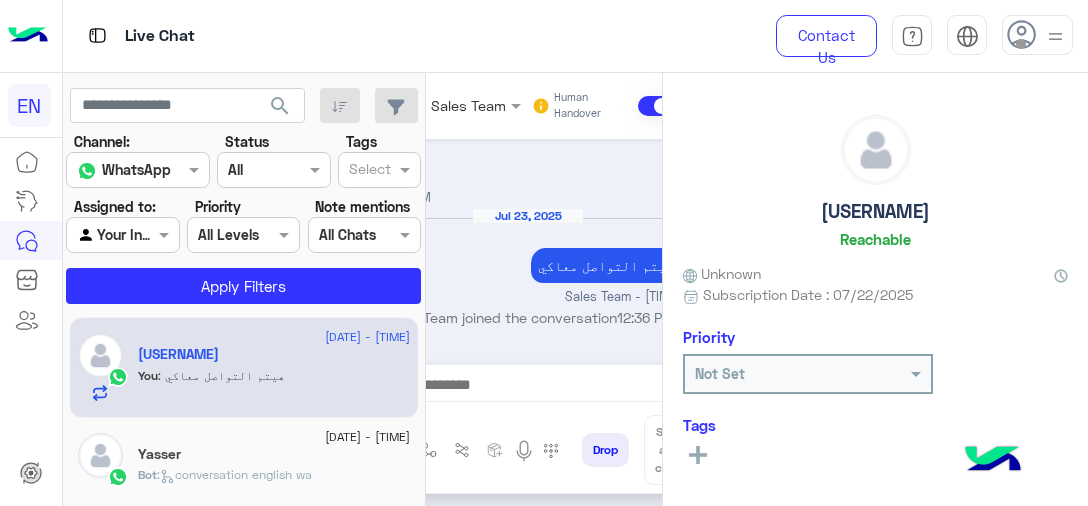 click 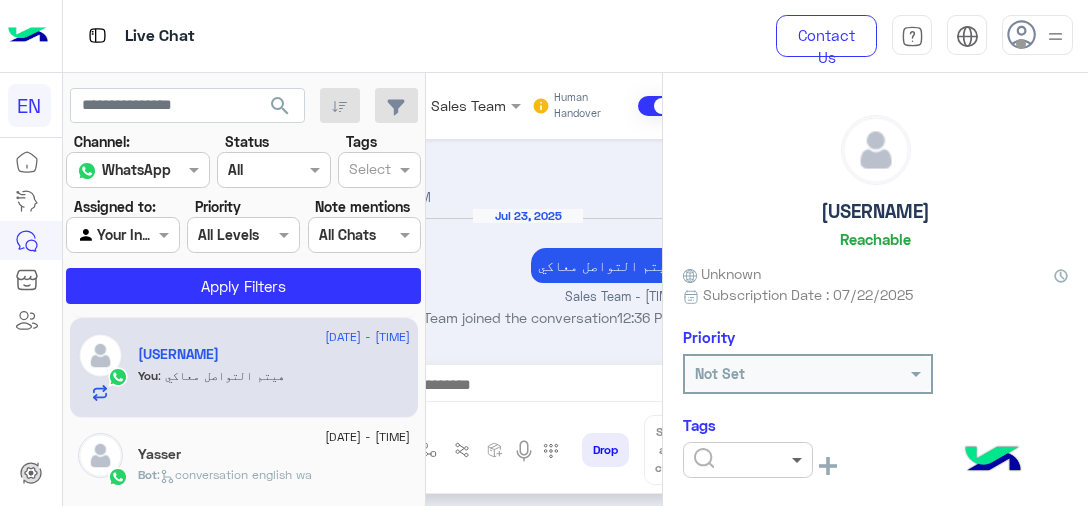 click 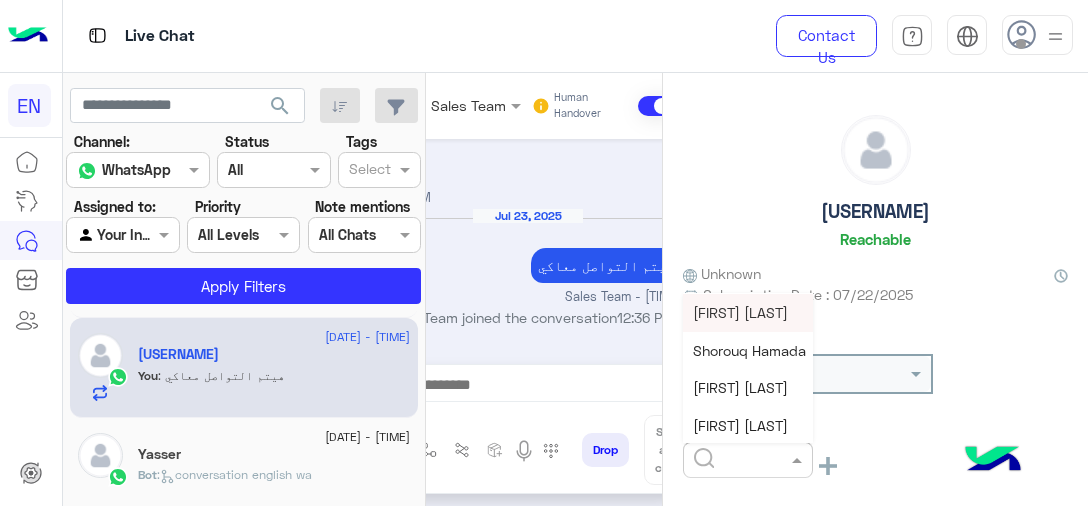 scroll, scrollTop: 160, scrollLeft: 0, axis: vertical 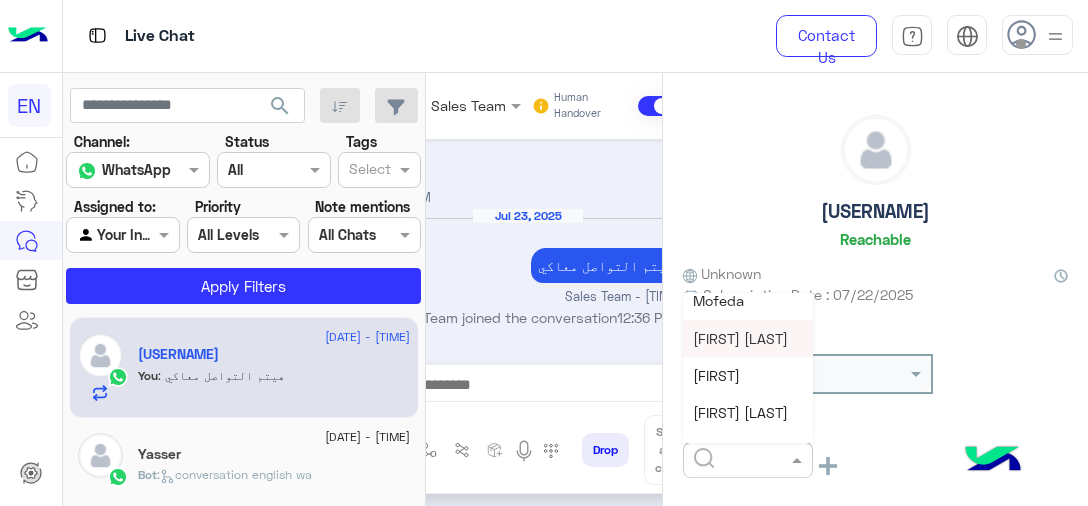 click on "[FIRST] [LAST]" at bounding box center [748, 338] 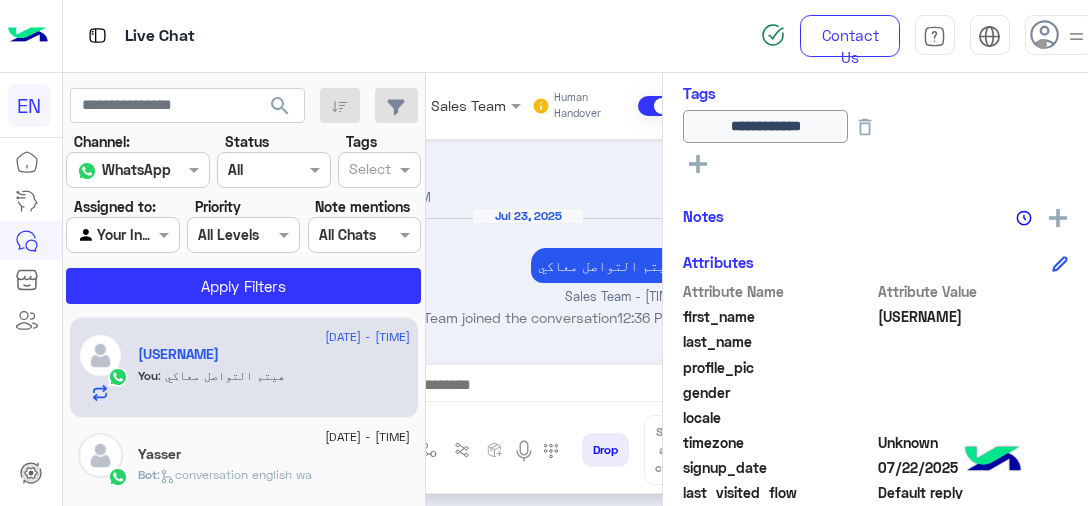 scroll, scrollTop: 500, scrollLeft: 0, axis: vertical 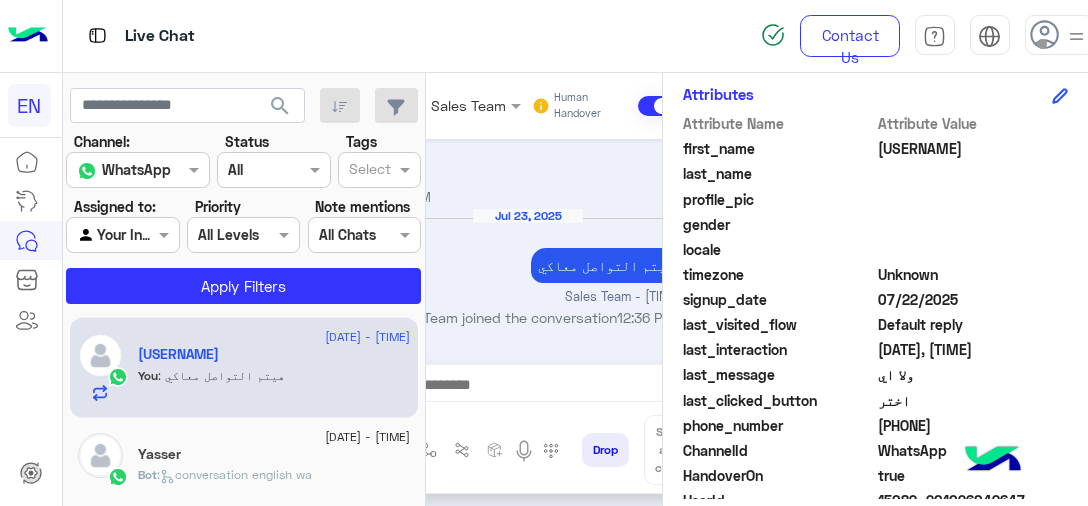 click on "[PHONE]" 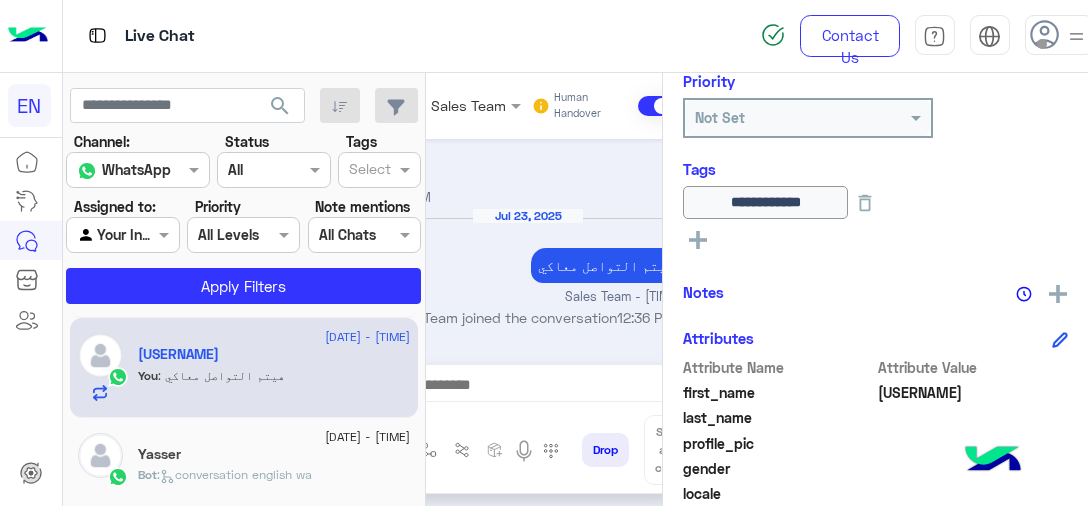 scroll, scrollTop: 200, scrollLeft: 0, axis: vertical 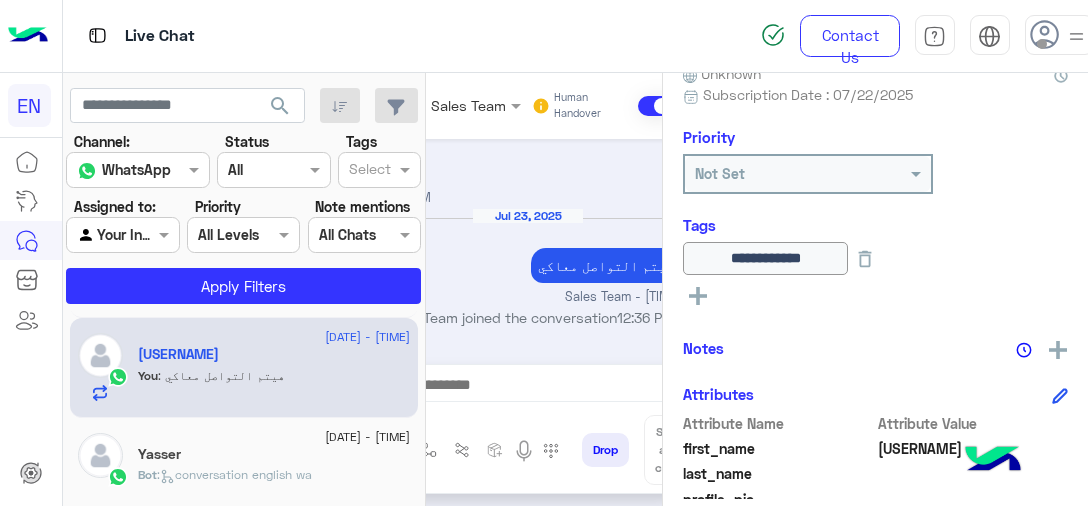 click on "Yasser" 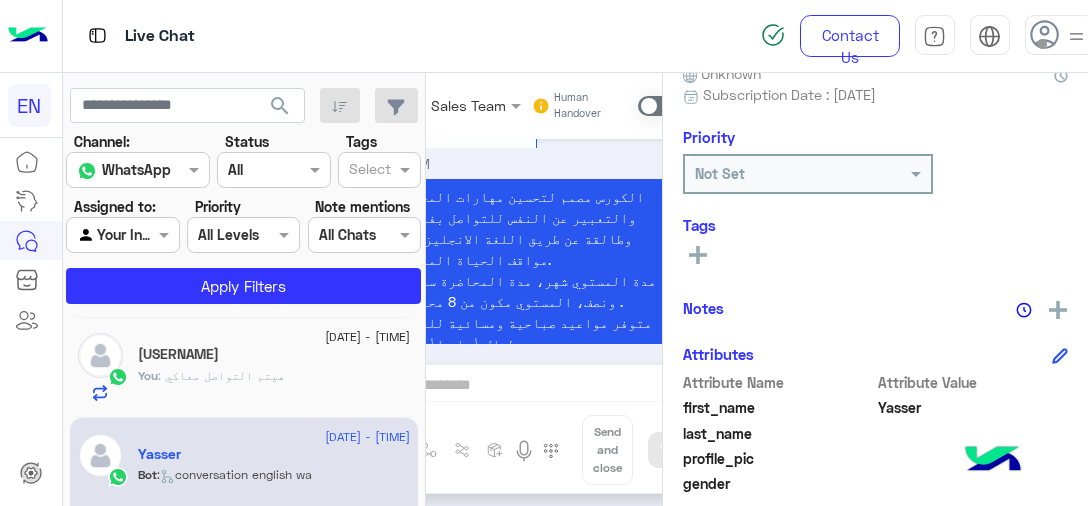 scroll, scrollTop: 3958, scrollLeft: 0, axis: vertical 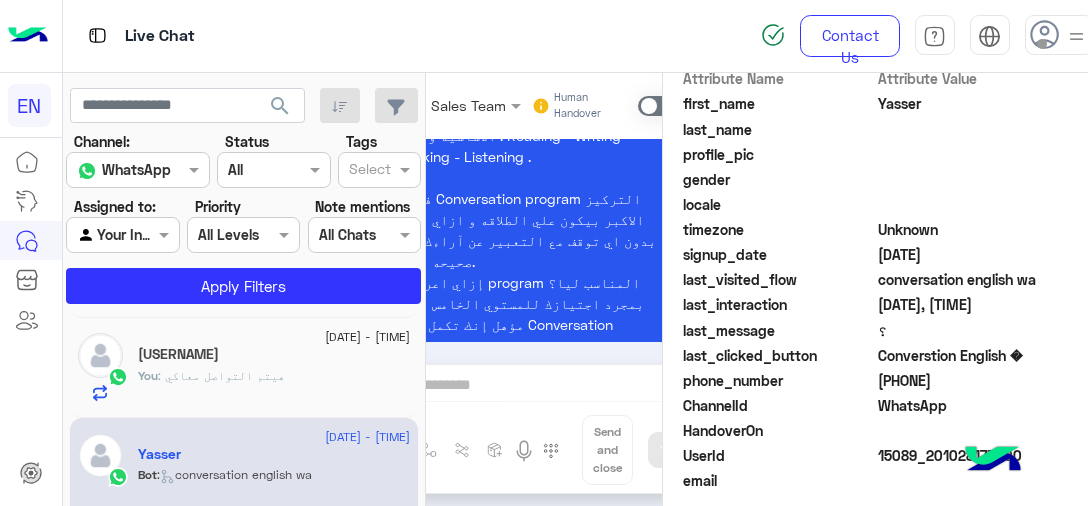 drag, startPoint x: 978, startPoint y: 378, endPoint x: 881, endPoint y: 384, distance: 97.18539 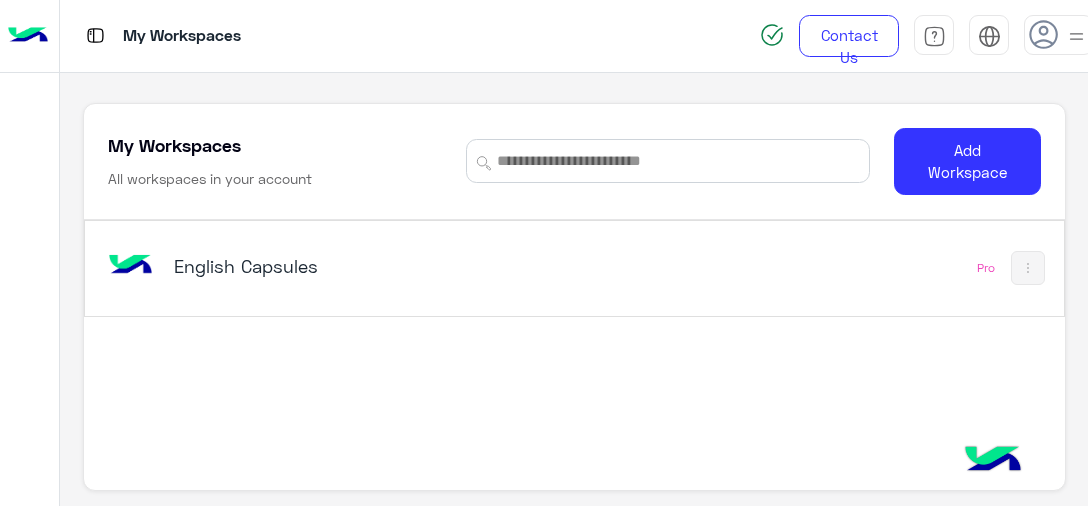 click on "English Capsules" at bounding box center [343, 266] 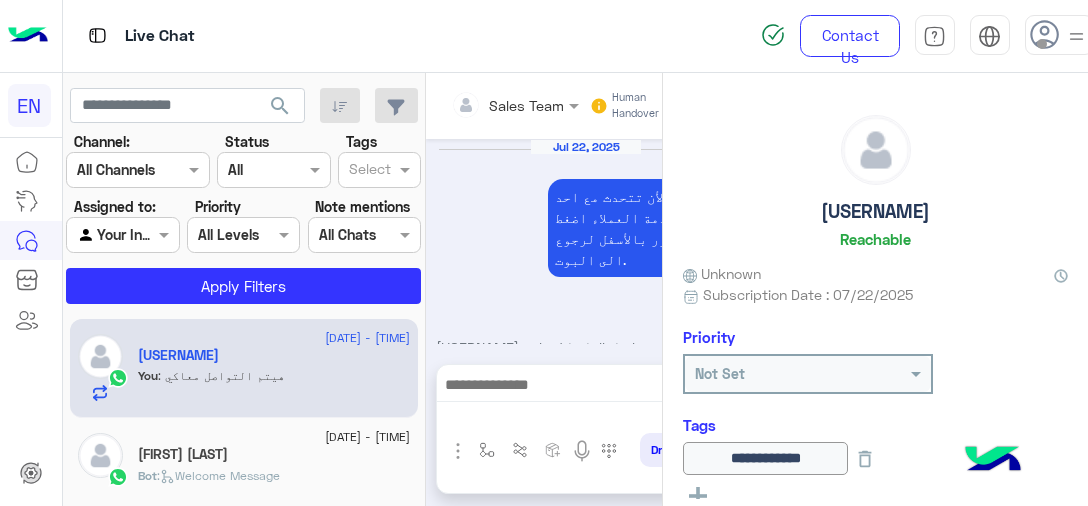 scroll, scrollTop: 553, scrollLeft: 0, axis: vertical 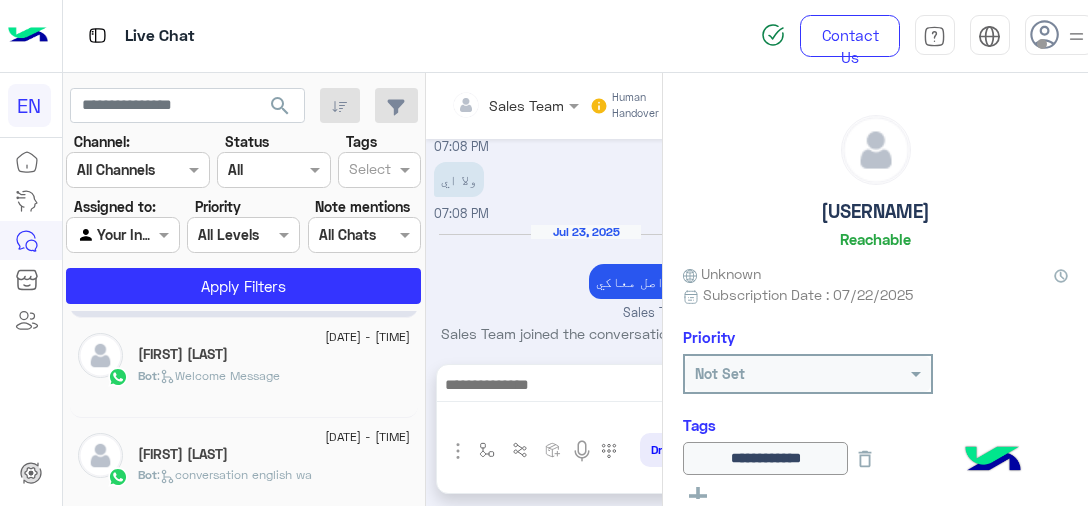 click on "Bot :   Welcome Message" 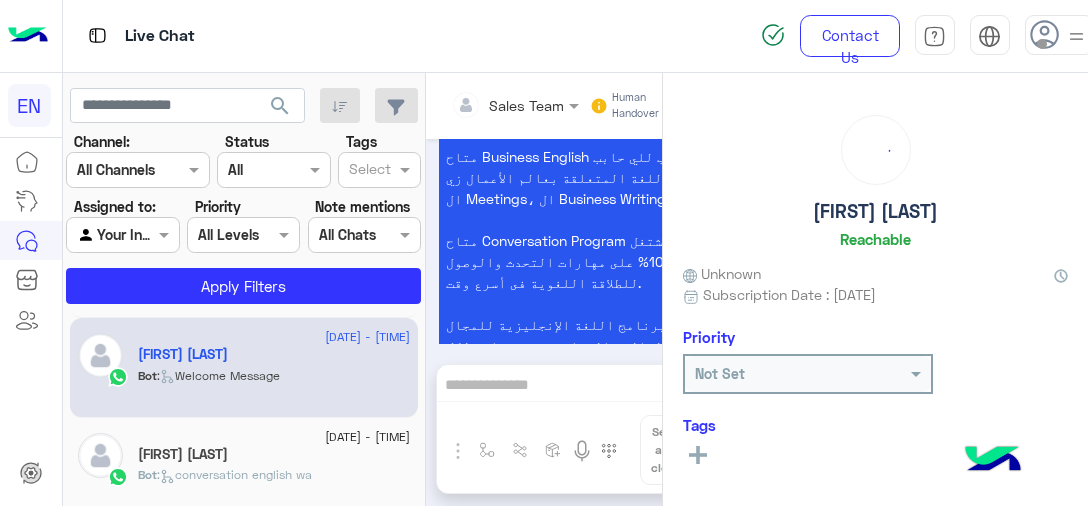scroll, scrollTop: 1296, scrollLeft: 0, axis: vertical 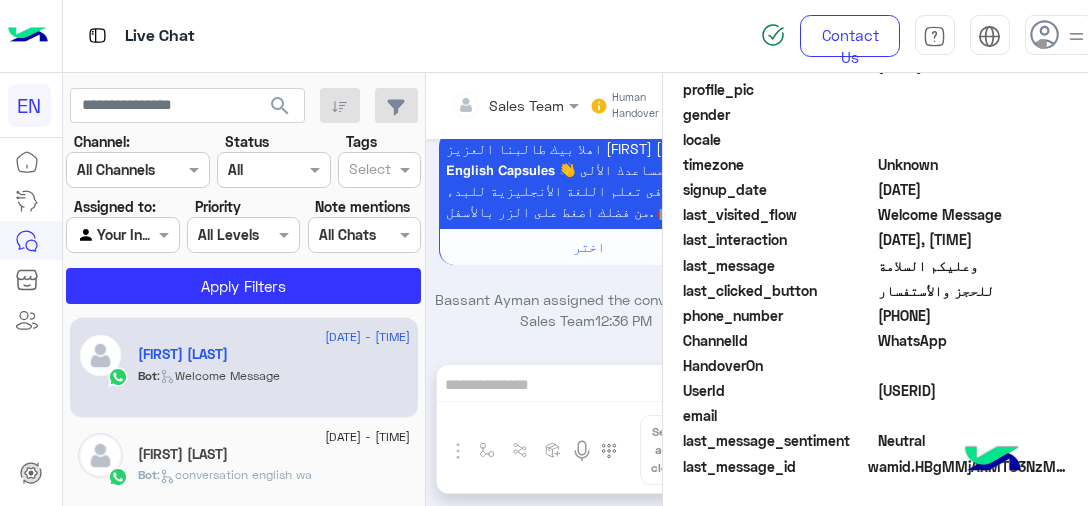 click on "[PHONE]" 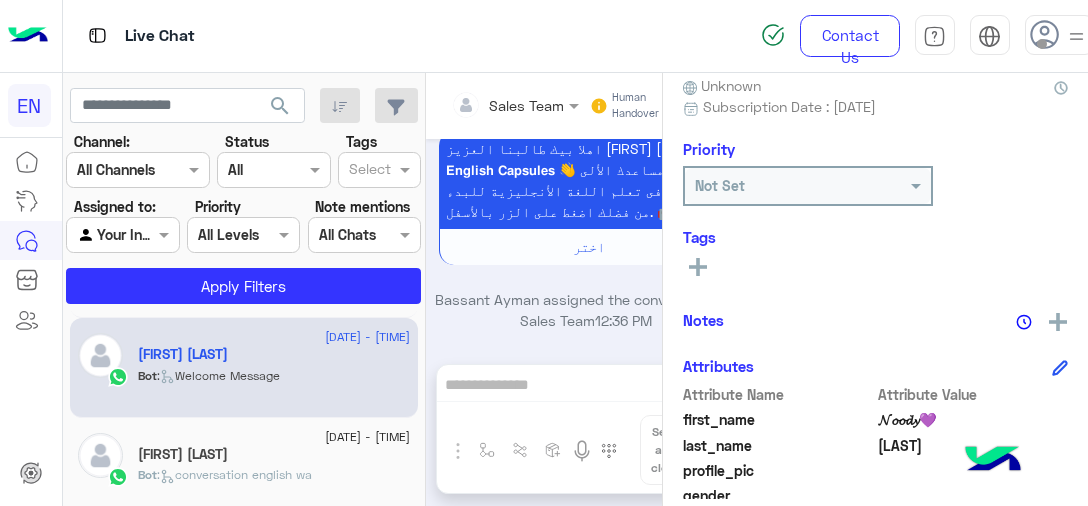scroll, scrollTop: 69, scrollLeft: 0, axis: vertical 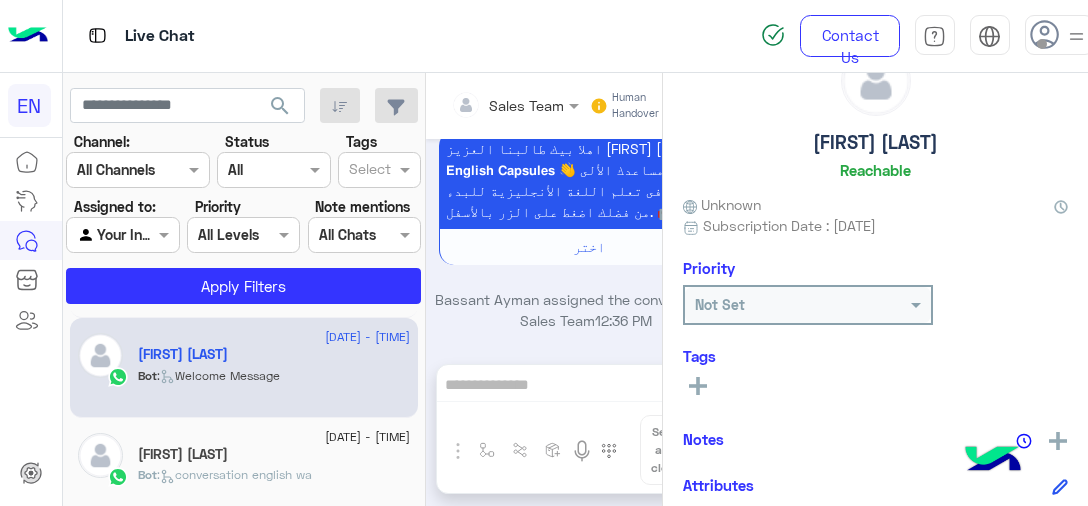 click on "Tags   See All" 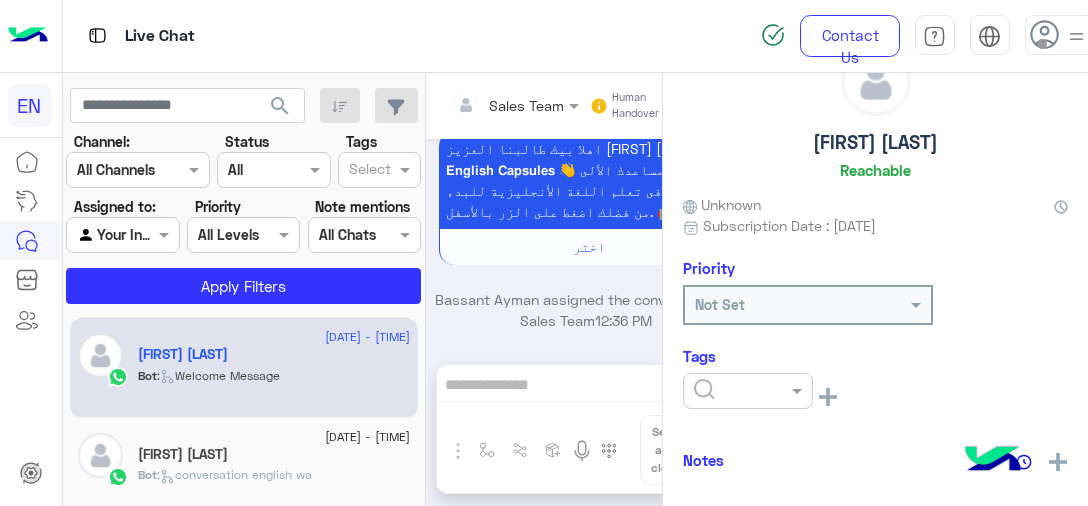 click 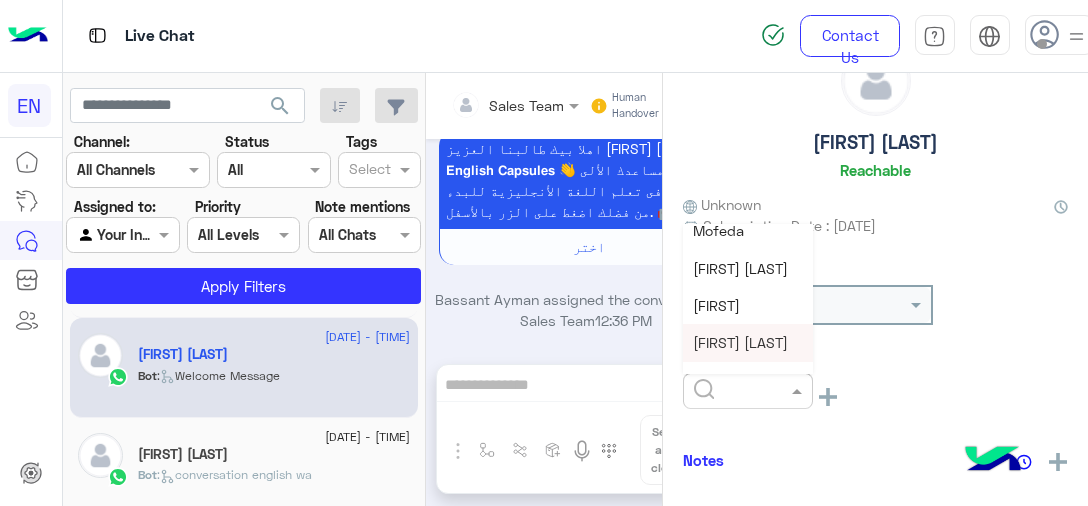 scroll, scrollTop: 160, scrollLeft: 0, axis: vertical 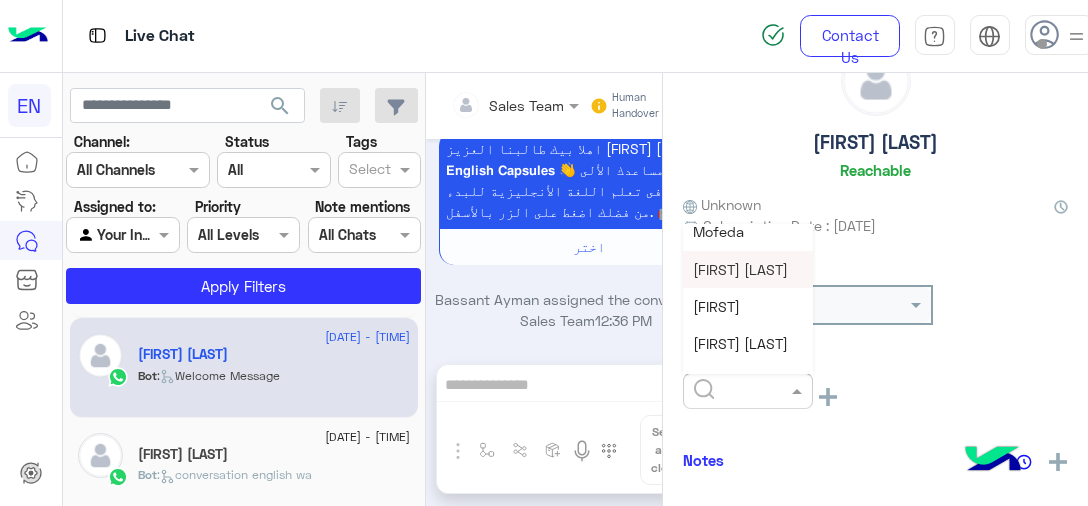 click on "[FIRST] [LAST]" at bounding box center [748, 269] 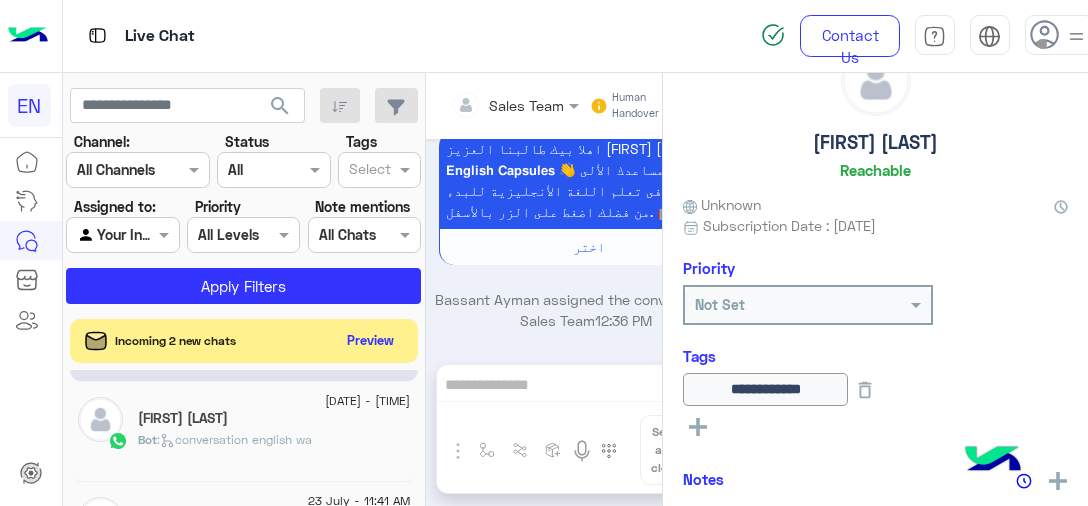 scroll, scrollTop: 200, scrollLeft: 0, axis: vertical 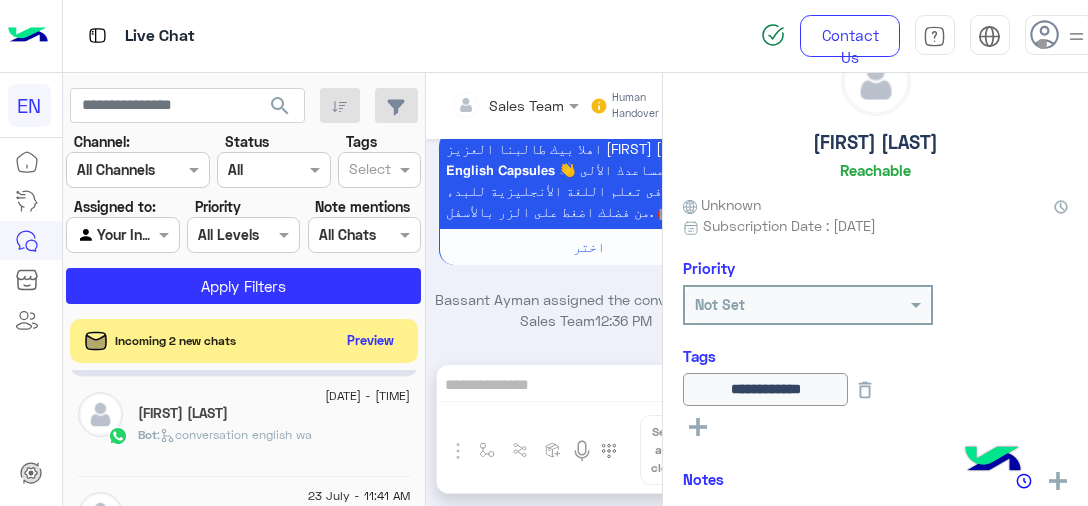 click on "[FIRST] [LAST]" 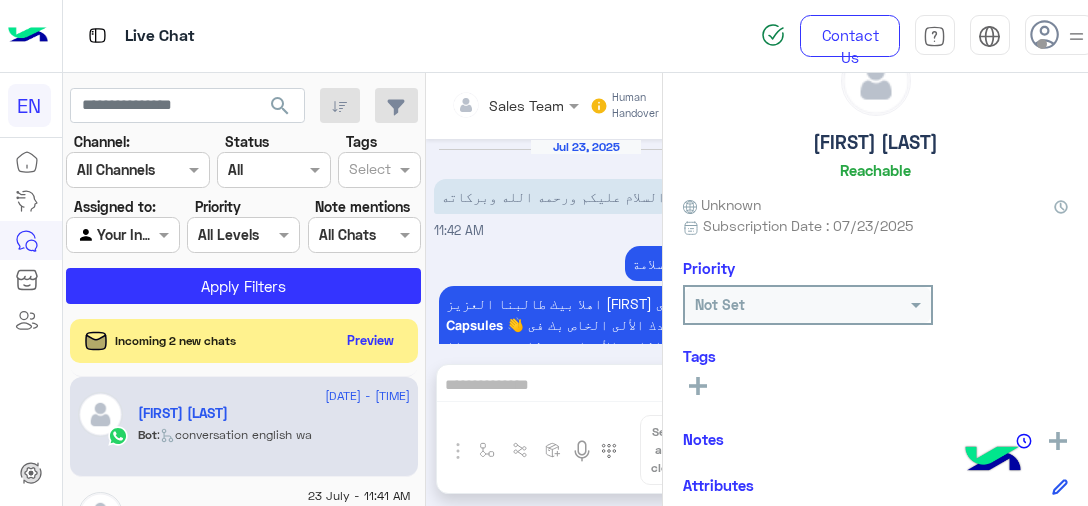scroll, scrollTop: 2080, scrollLeft: 0, axis: vertical 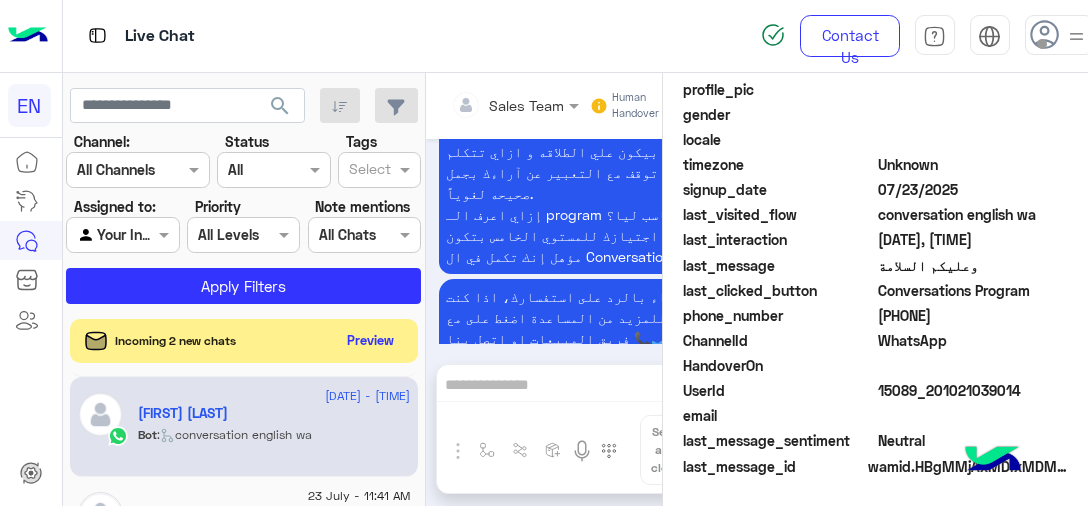 drag, startPoint x: 989, startPoint y: 317, endPoint x: 882, endPoint y: 318, distance: 107.00467 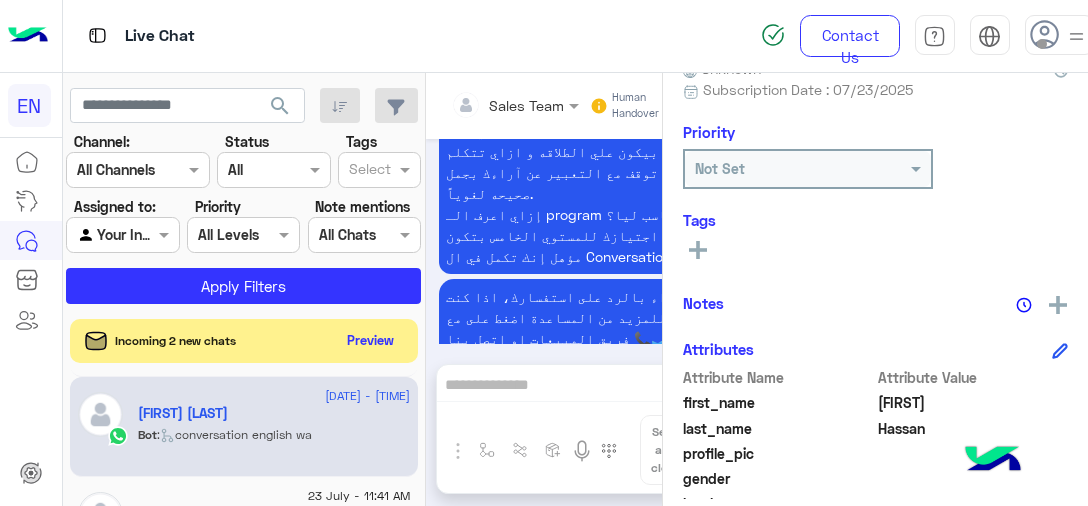 scroll, scrollTop: 169, scrollLeft: 0, axis: vertical 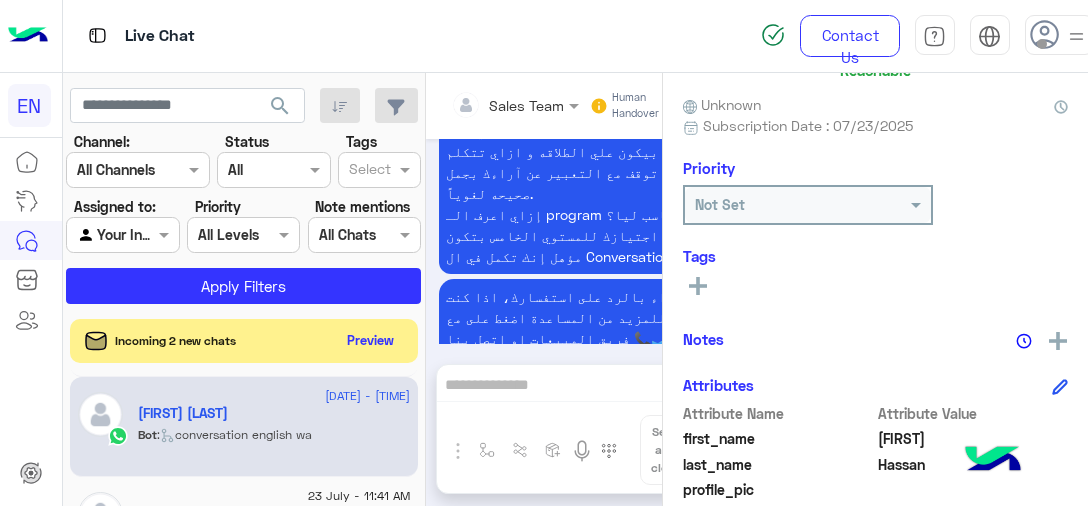 click 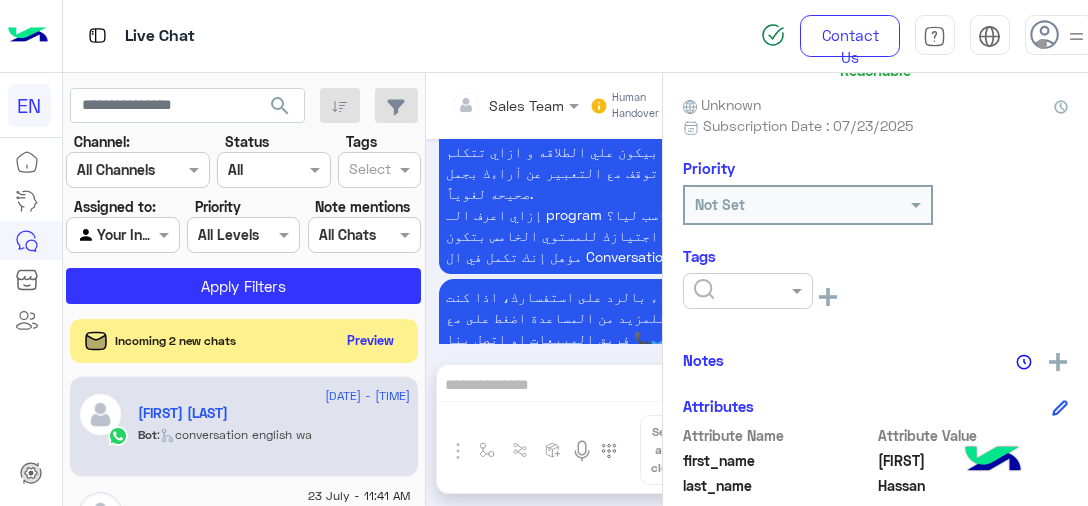 click 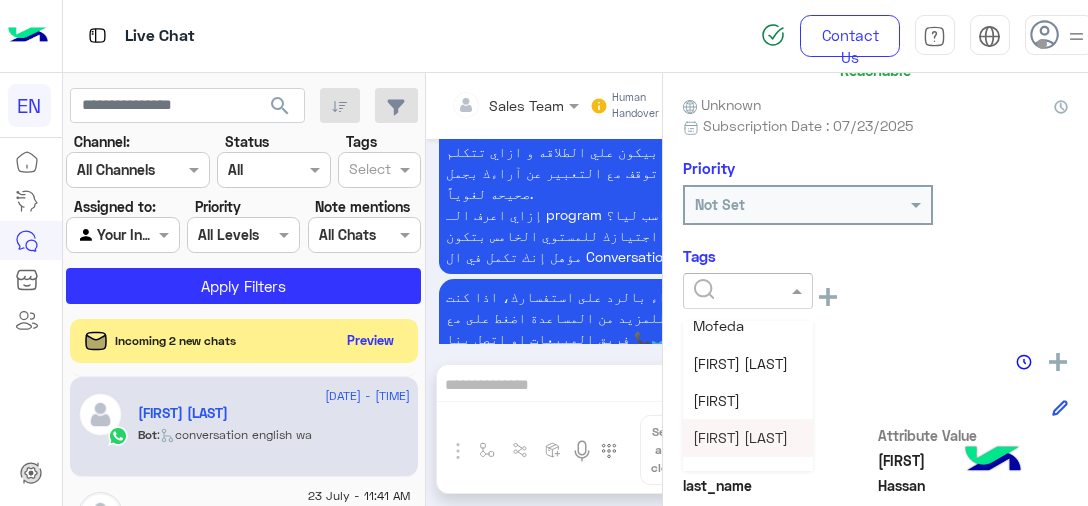 scroll, scrollTop: 200, scrollLeft: 0, axis: vertical 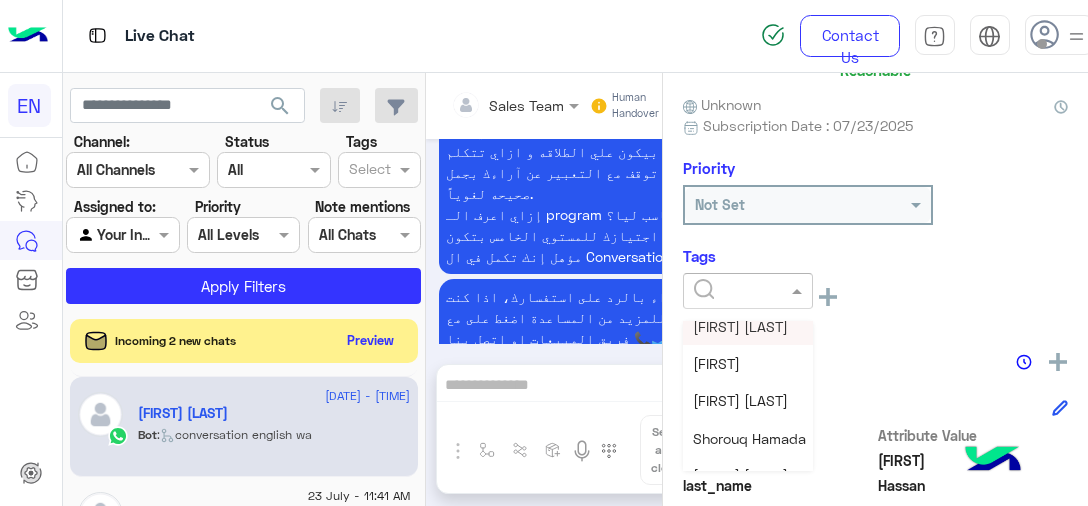 click on "[FIRST] [LAST]" at bounding box center (740, 326) 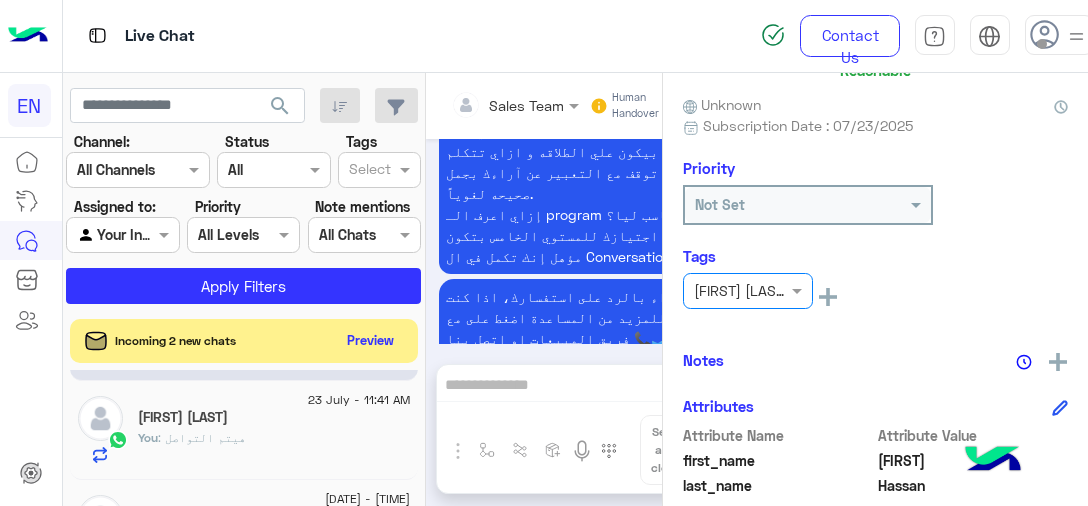 scroll, scrollTop: 300, scrollLeft: 0, axis: vertical 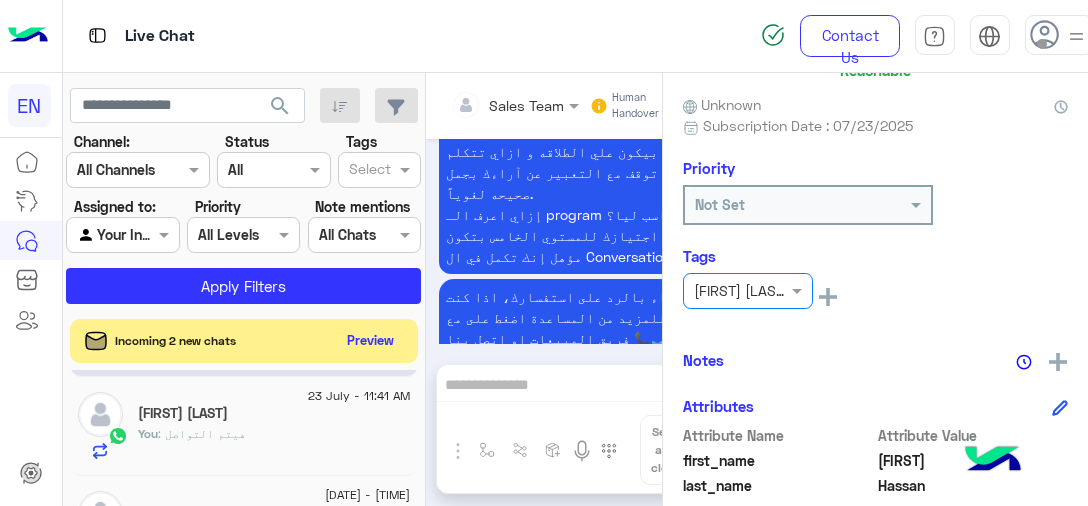 click on "You  : هيتم التواصل" 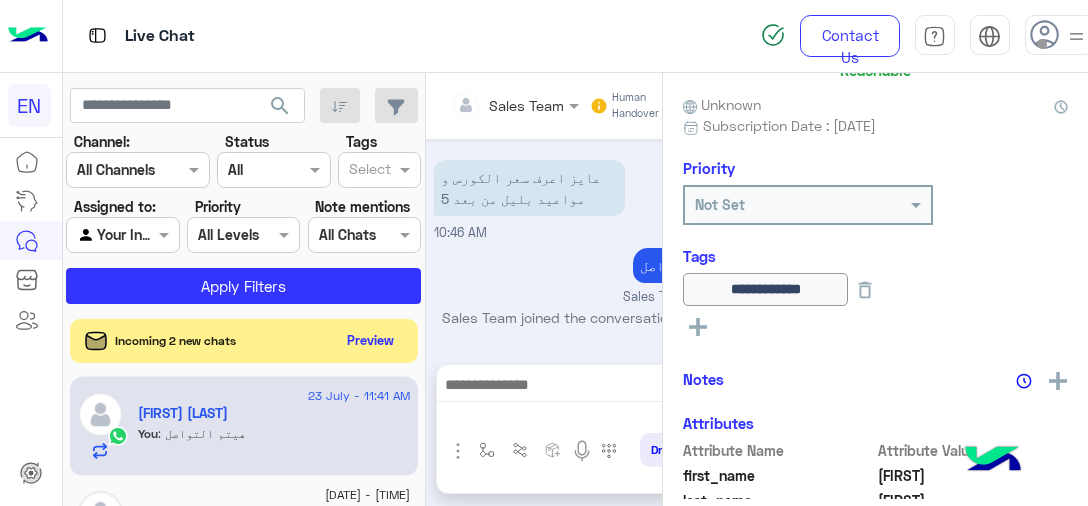 scroll, scrollTop: 692, scrollLeft: 0, axis: vertical 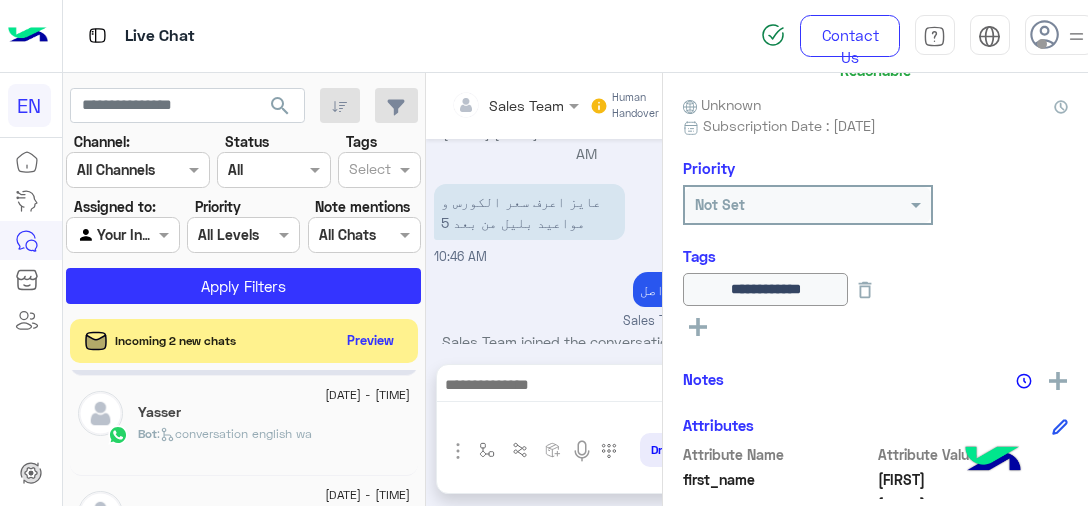 click on ":   conversation english wa" 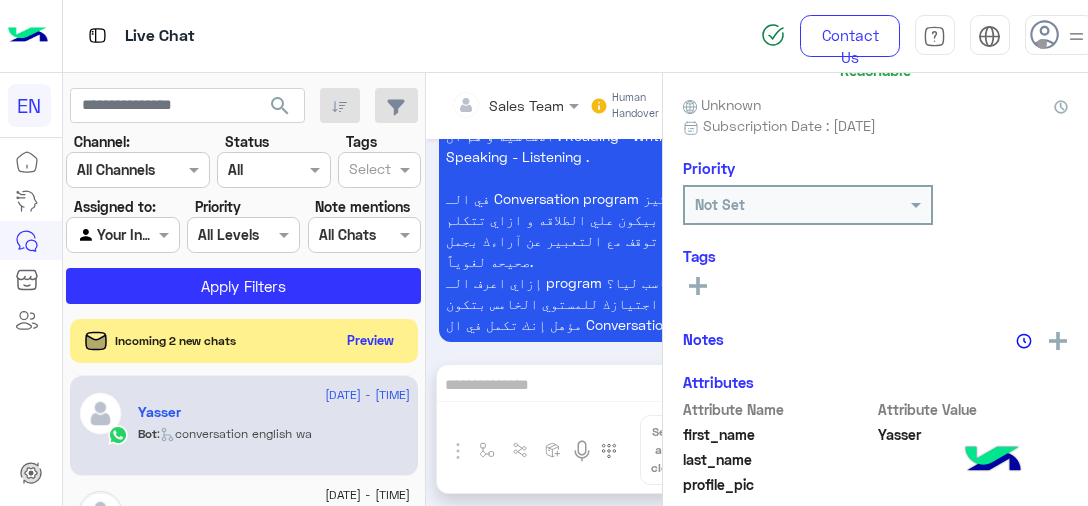 scroll, scrollTop: 3958, scrollLeft: 0, axis: vertical 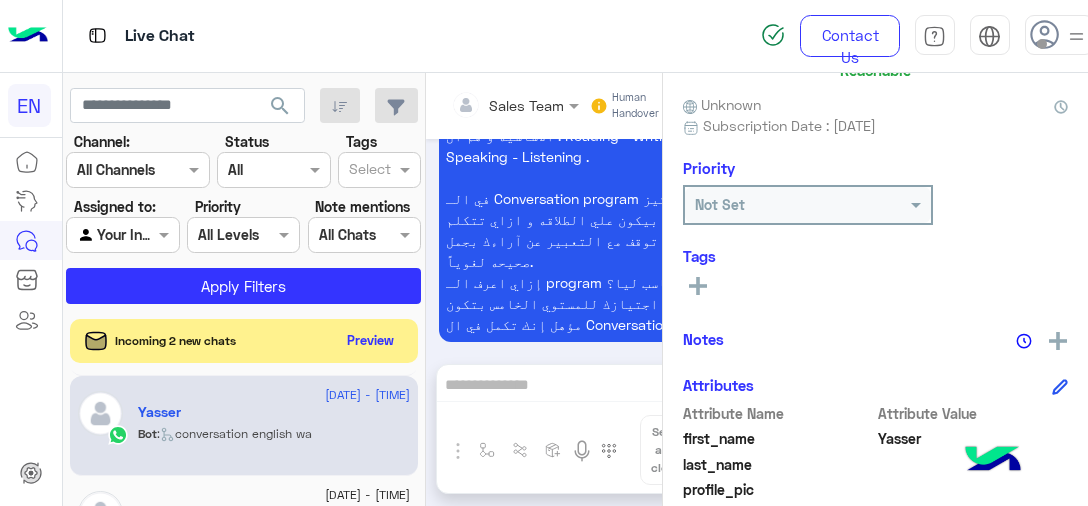 click 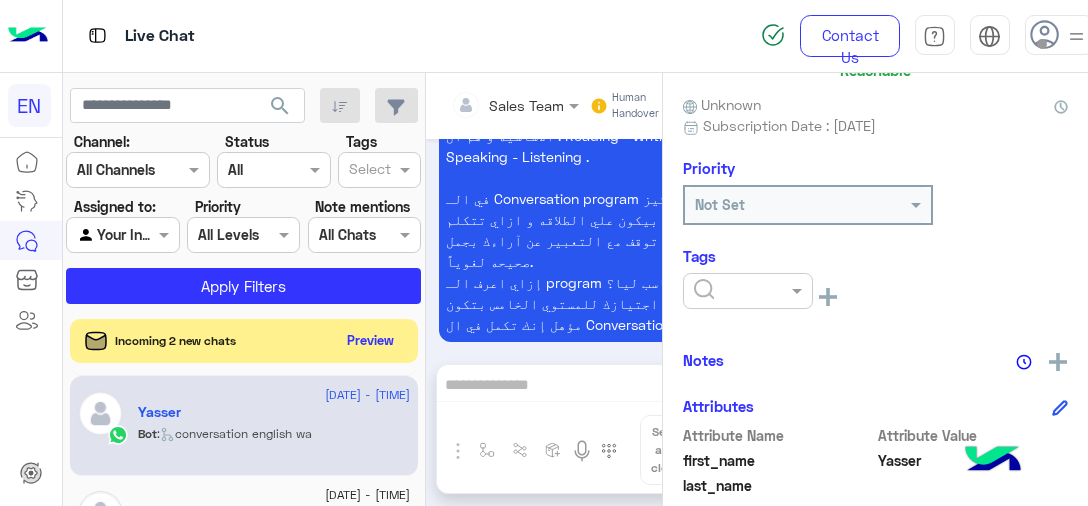 click 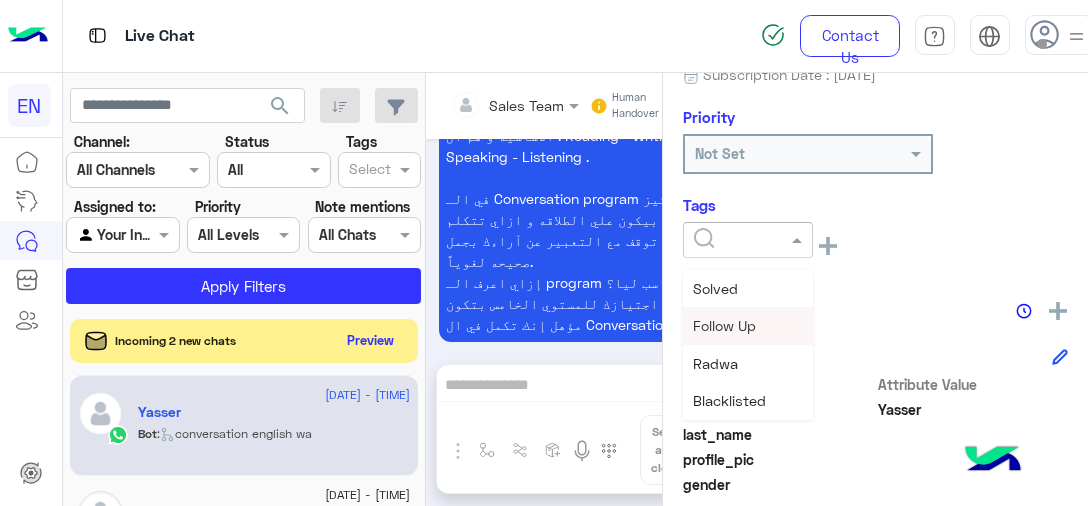 scroll, scrollTop: 369, scrollLeft: 0, axis: vertical 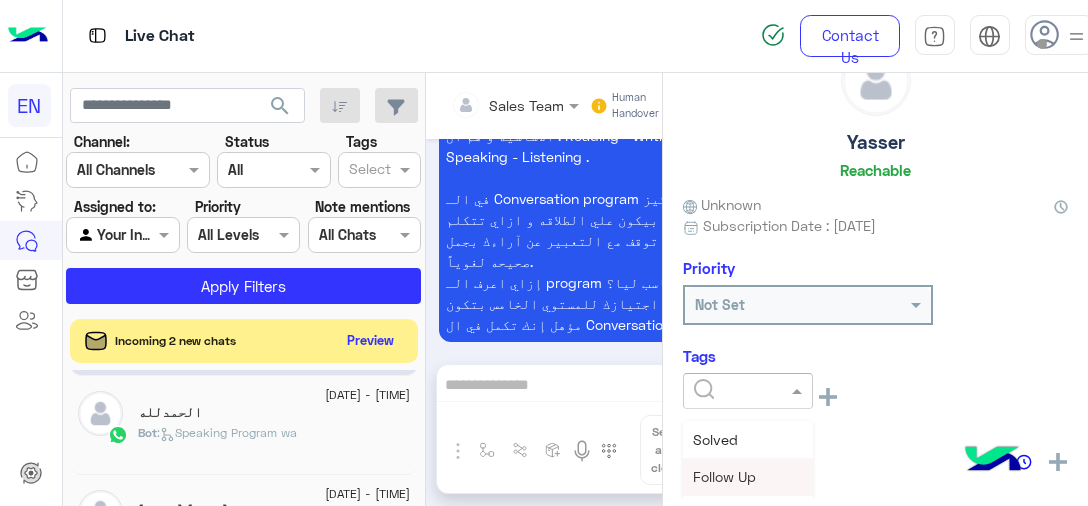 click on "Bot :   Speaking Program wa" 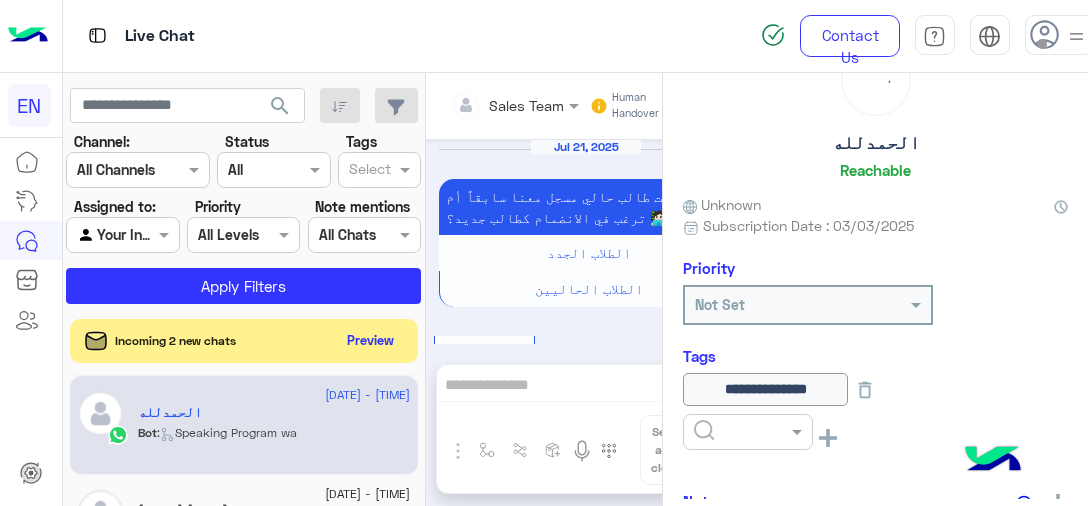 scroll, scrollTop: 1574, scrollLeft: 0, axis: vertical 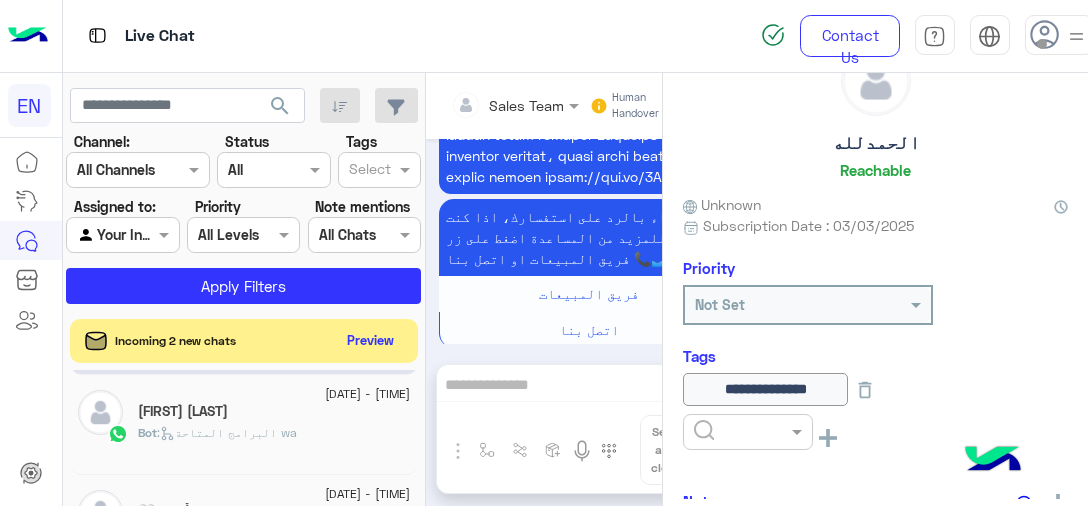 click on "Bot :   البرامج المتاحة wa" 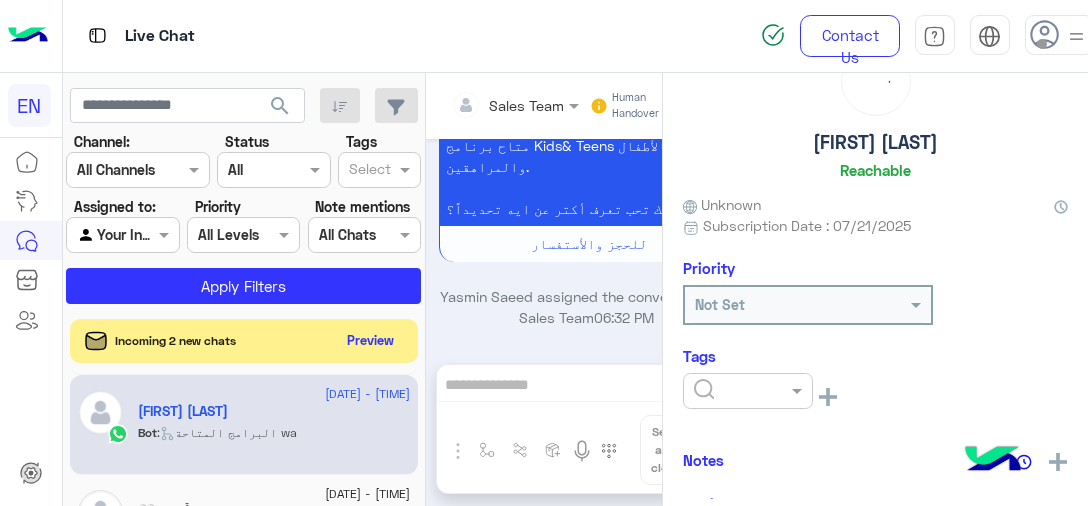 scroll, scrollTop: 960, scrollLeft: 0, axis: vertical 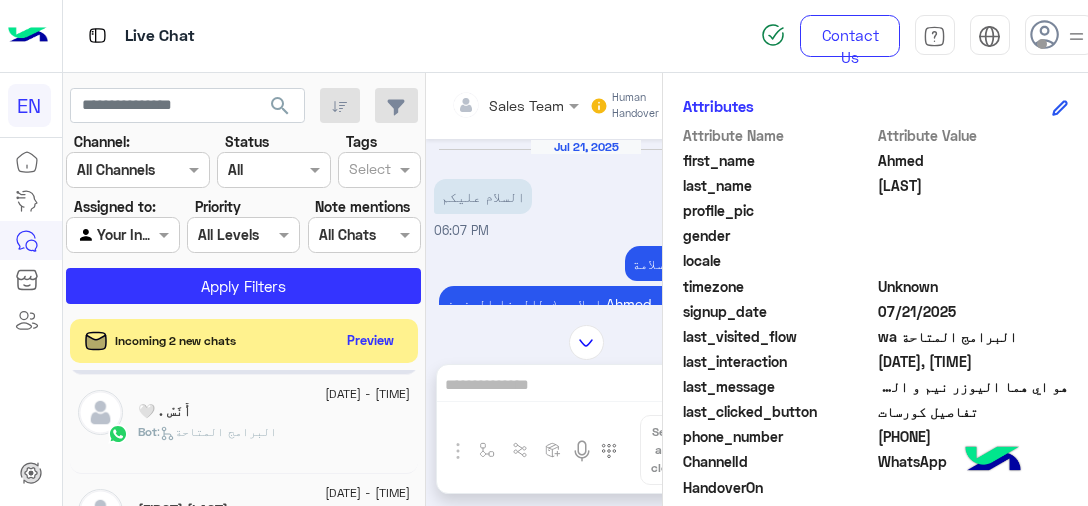 click on "Bot :   البرامج المتاحة" 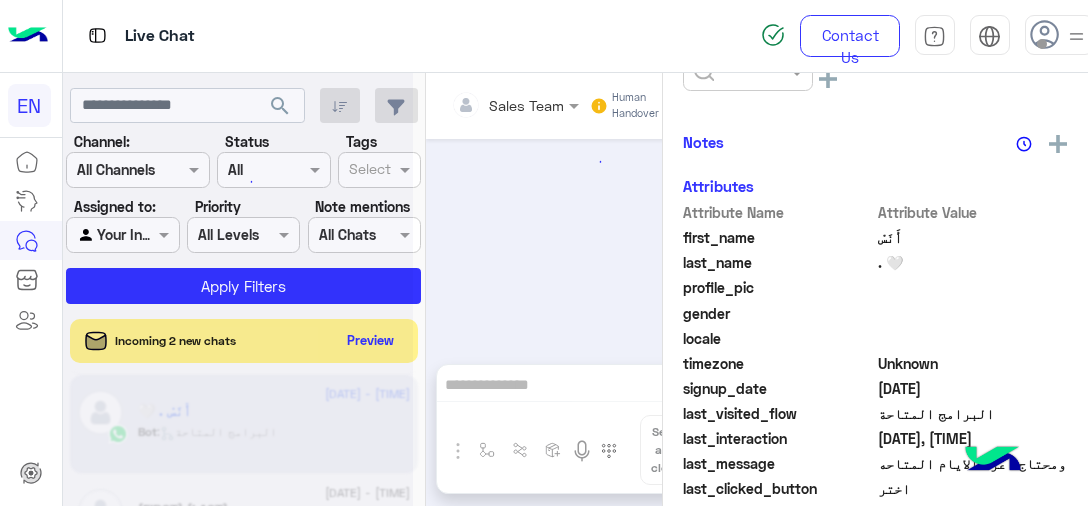 scroll, scrollTop: 550, scrollLeft: 0, axis: vertical 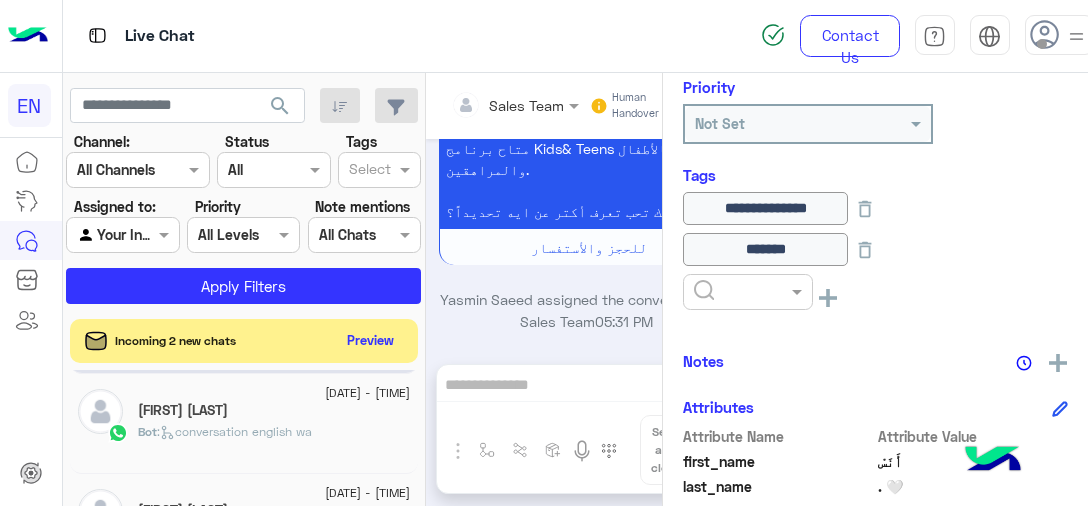 click on "Bot :   conversation english wa" 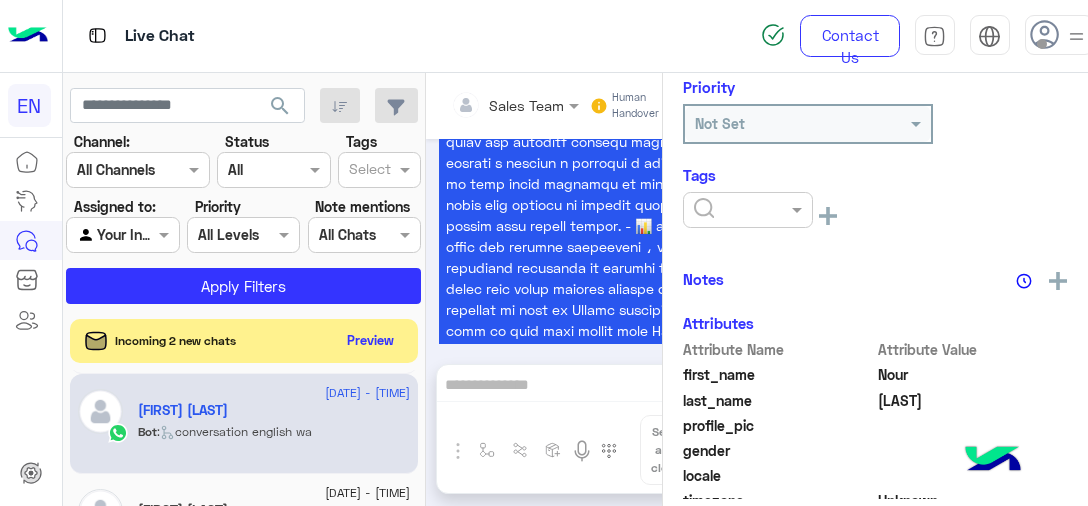 scroll, scrollTop: 4394, scrollLeft: 0, axis: vertical 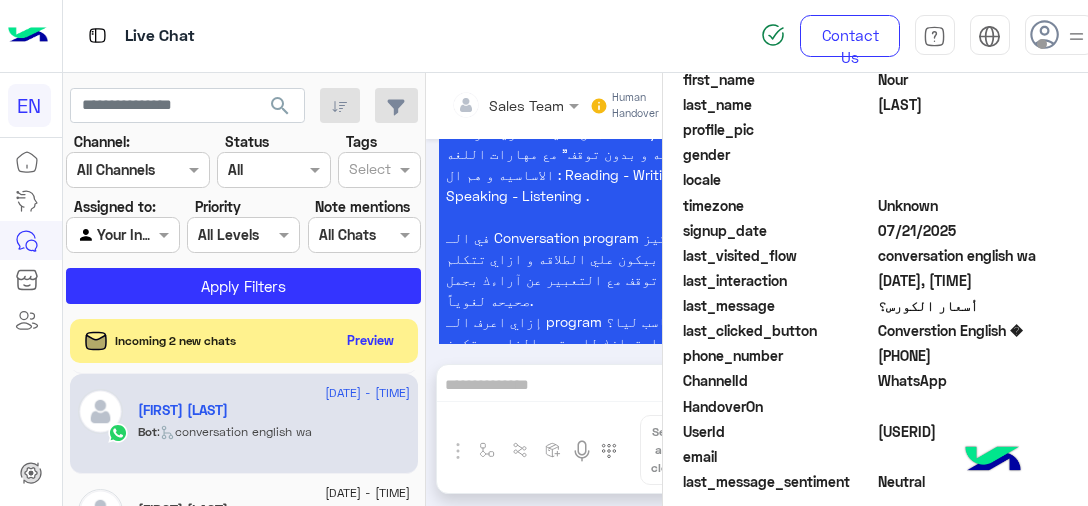 click on "[PHONE]" 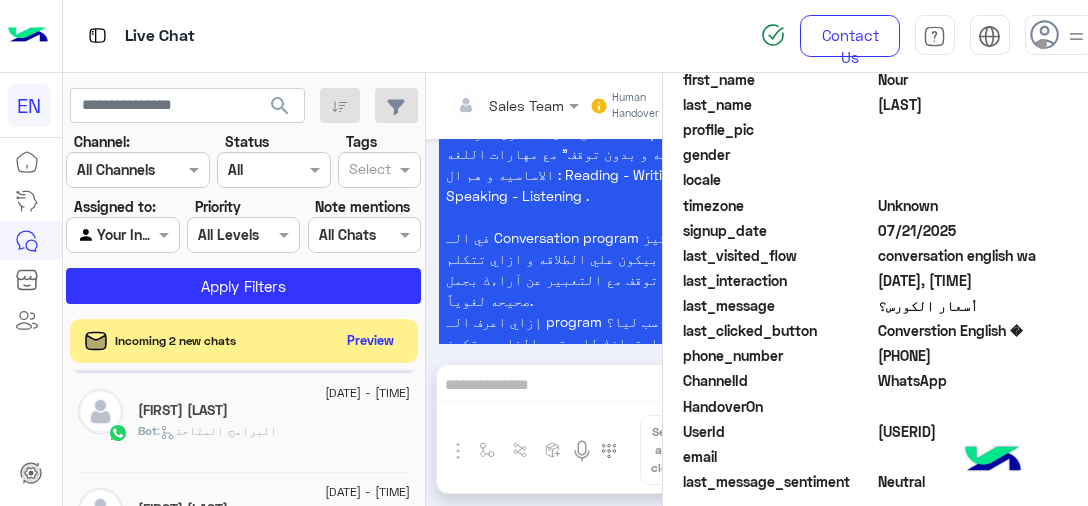 click on "Bot :   البرامج المتاحة" 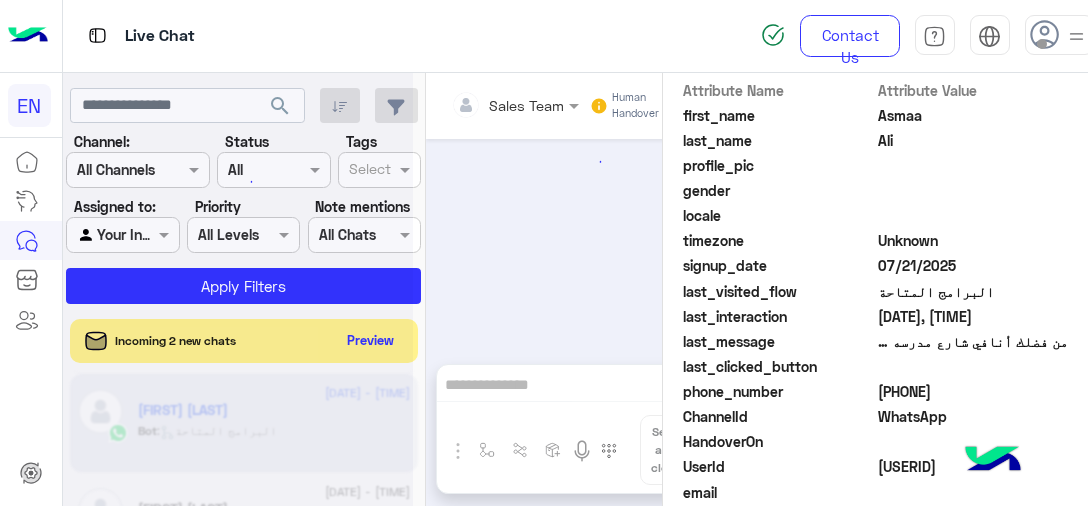 scroll, scrollTop: 587, scrollLeft: 0, axis: vertical 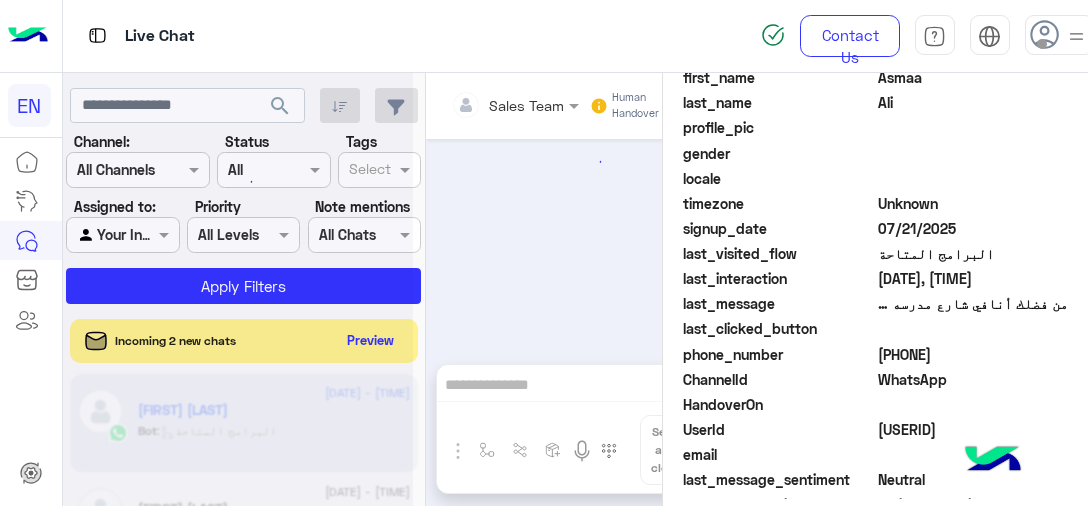 click on "[PHONE]" 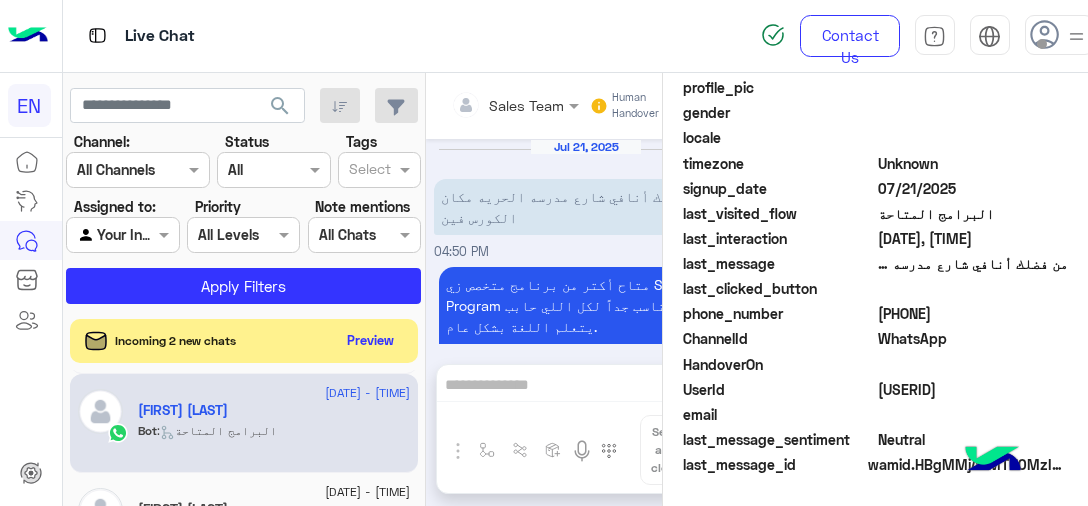 scroll, scrollTop: 504, scrollLeft: 0, axis: vertical 